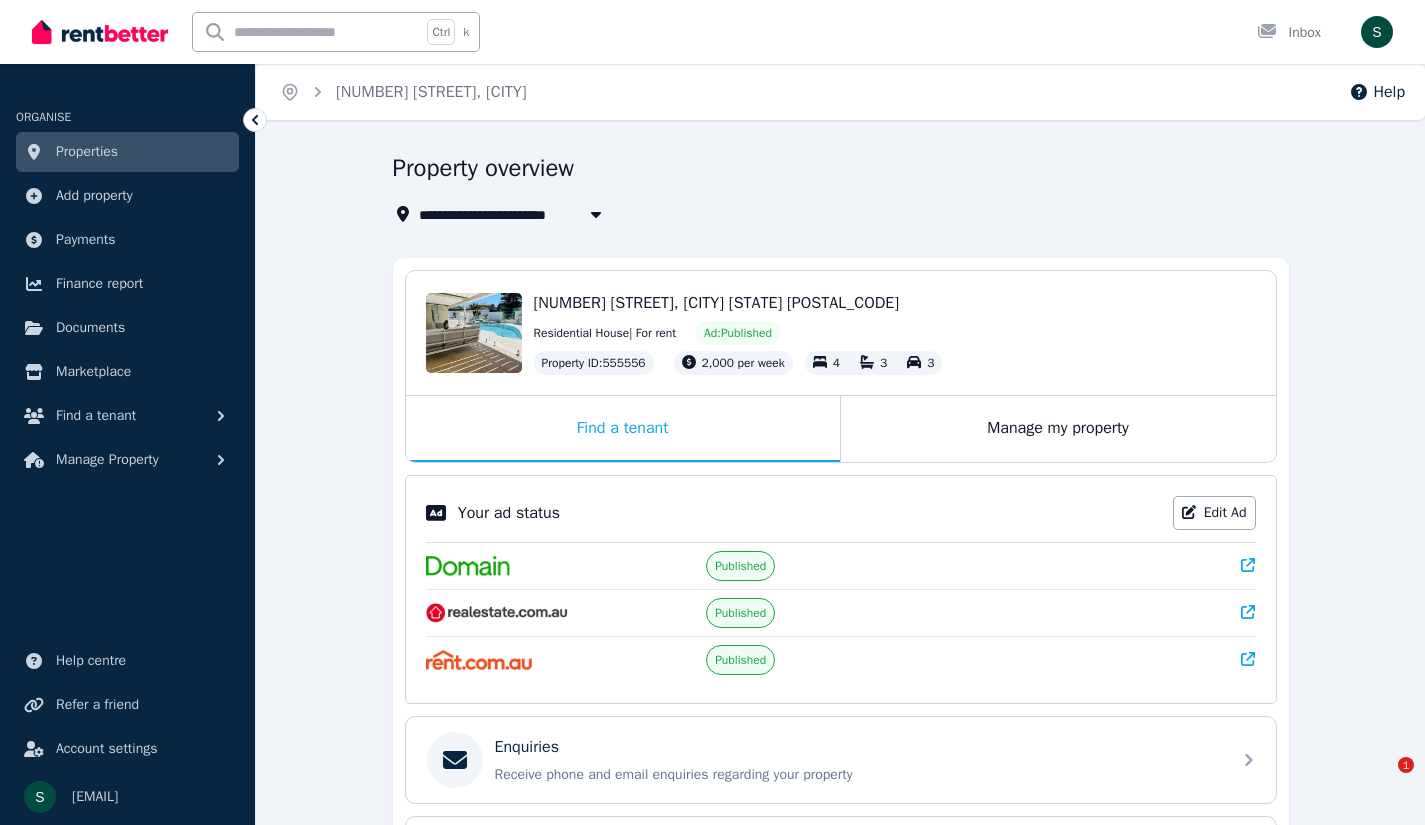 scroll, scrollTop: 0, scrollLeft: 0, axis: both 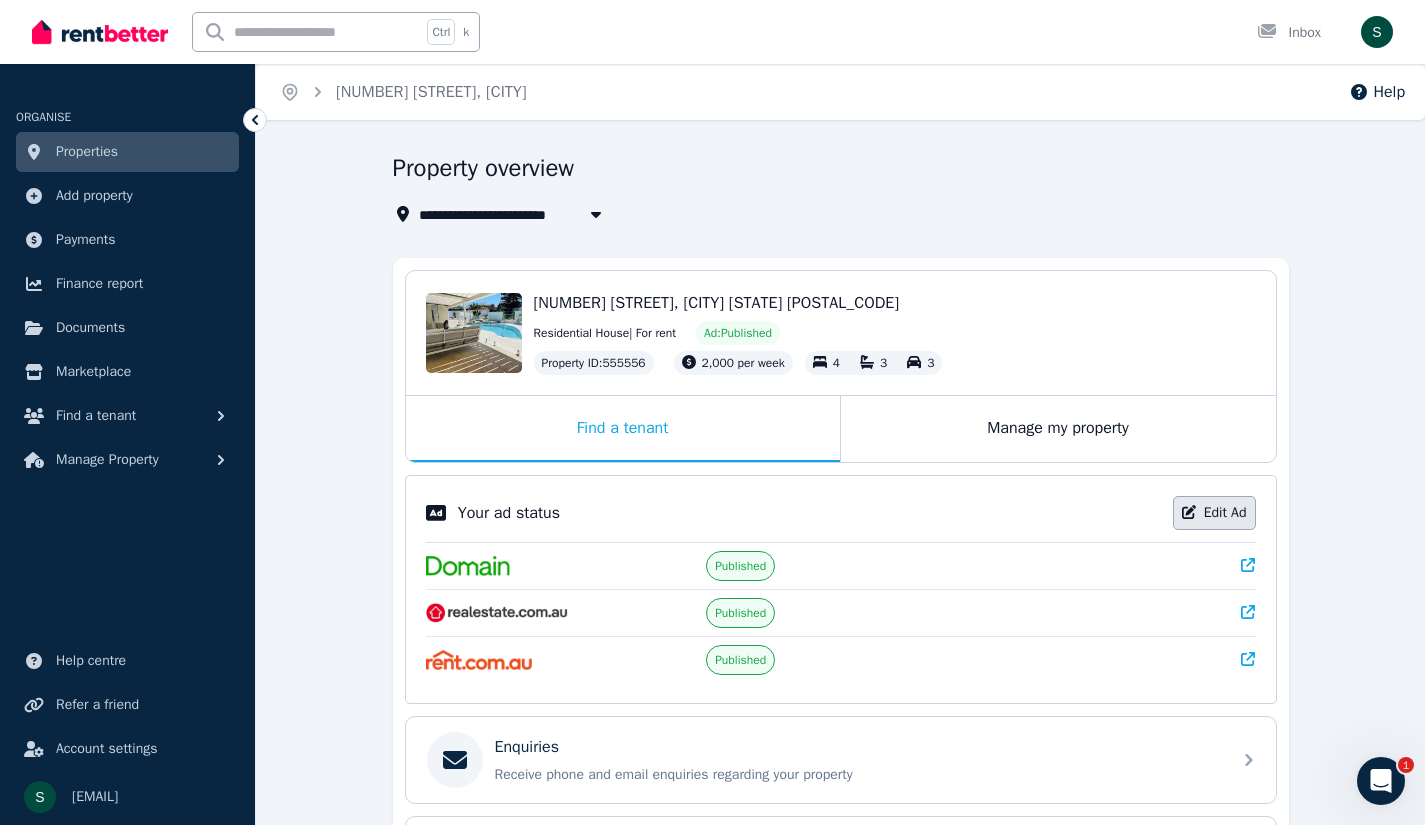 click on "Edit Ad" at bounding box center (1214, 513) 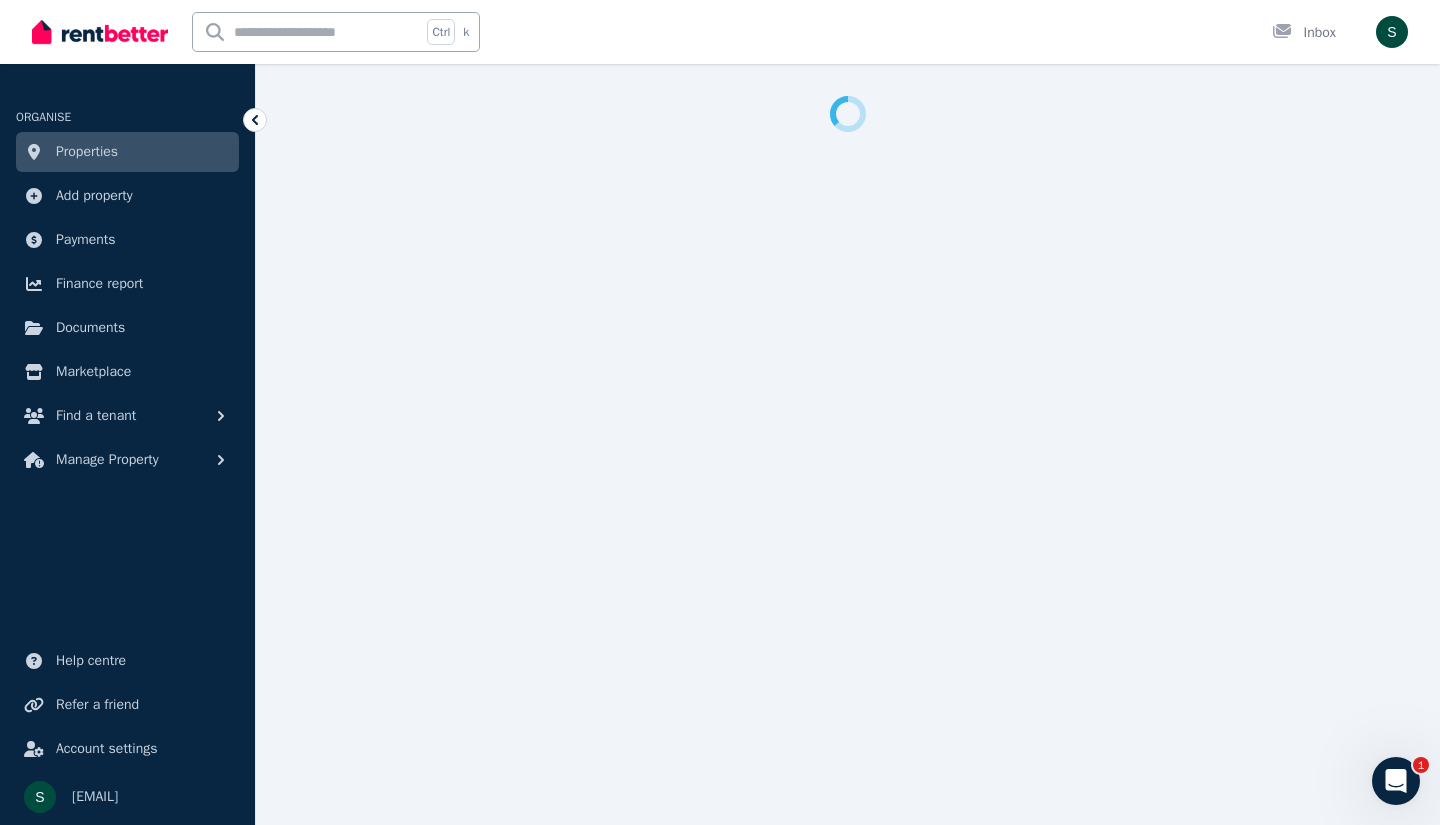 select on "**********" 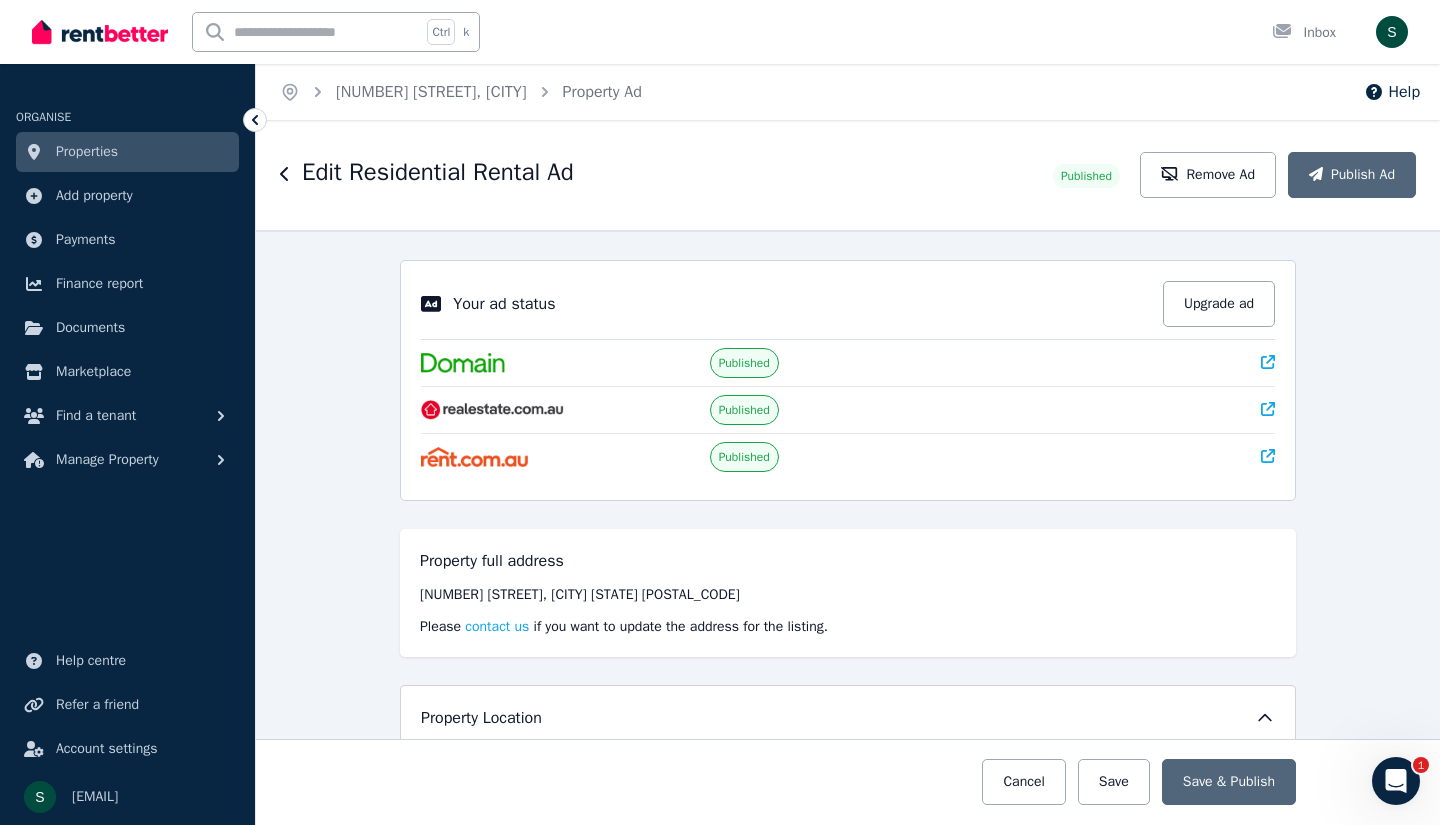 scroll, scrollTop: 622, scrollLeft: 0, axis: vertical 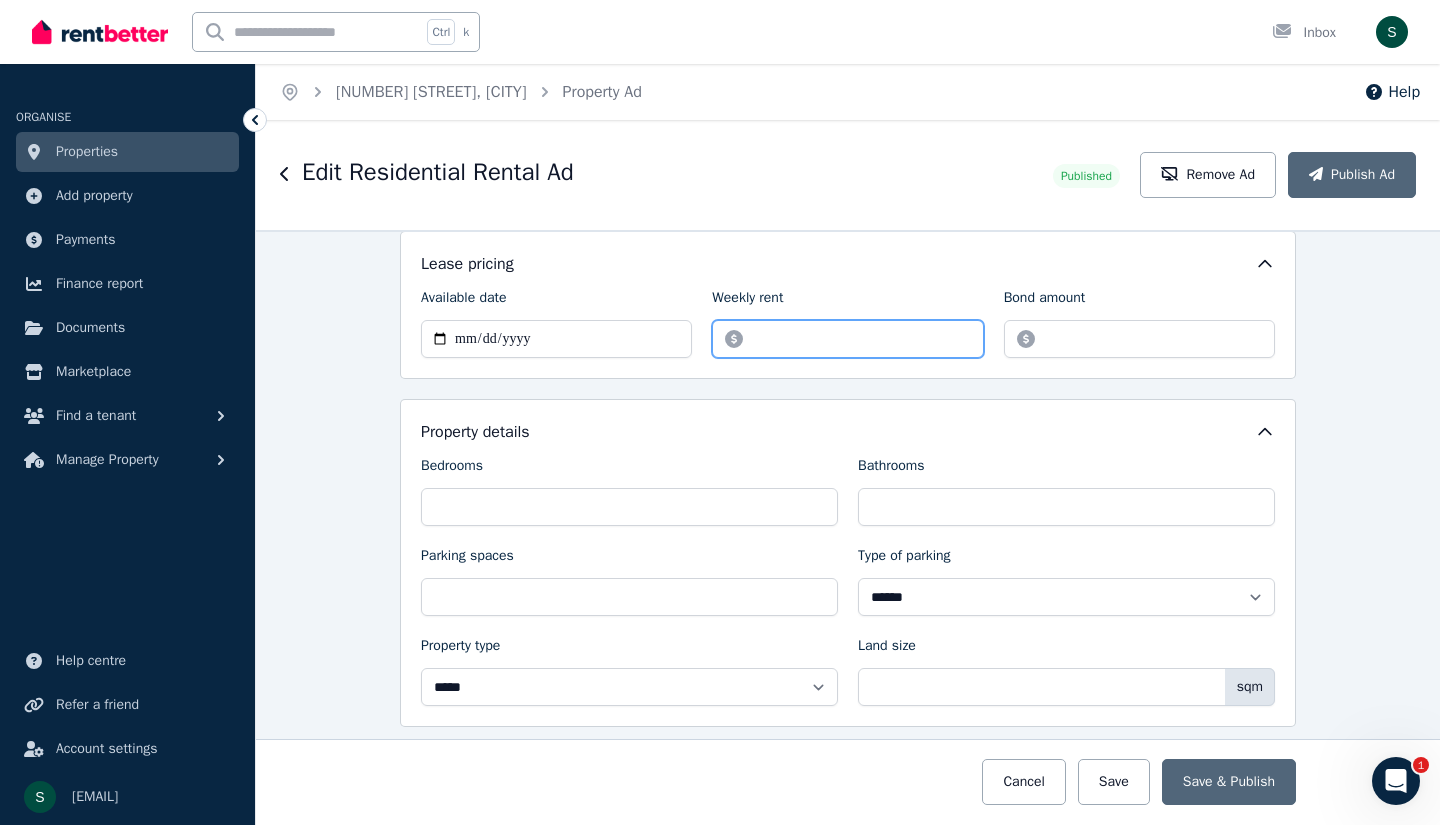 drag, startPoint x: 829, startPoint y: 335, endPoint x: 702, endPoint y: 336, distance: 127.00394 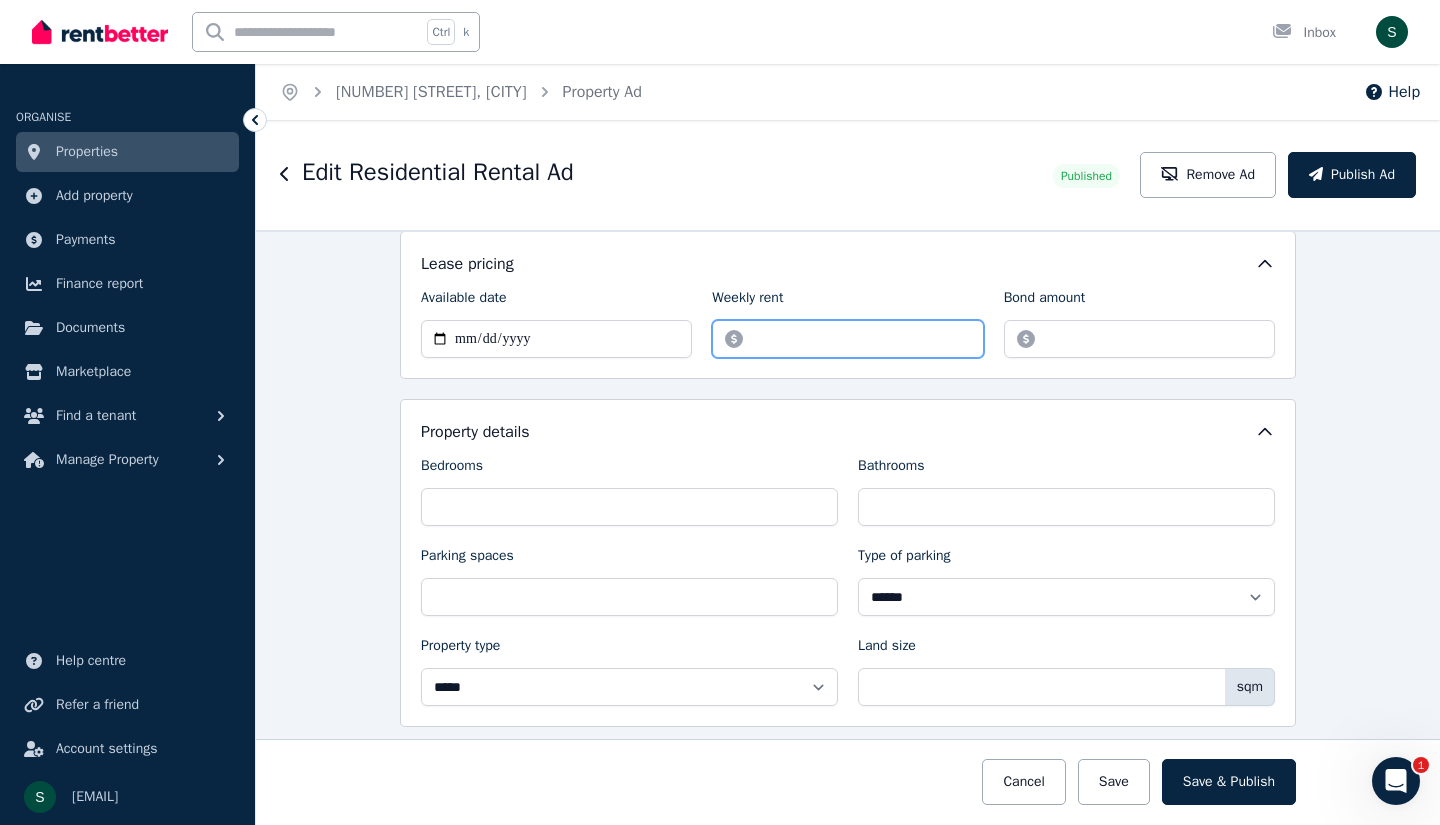 type on "****" 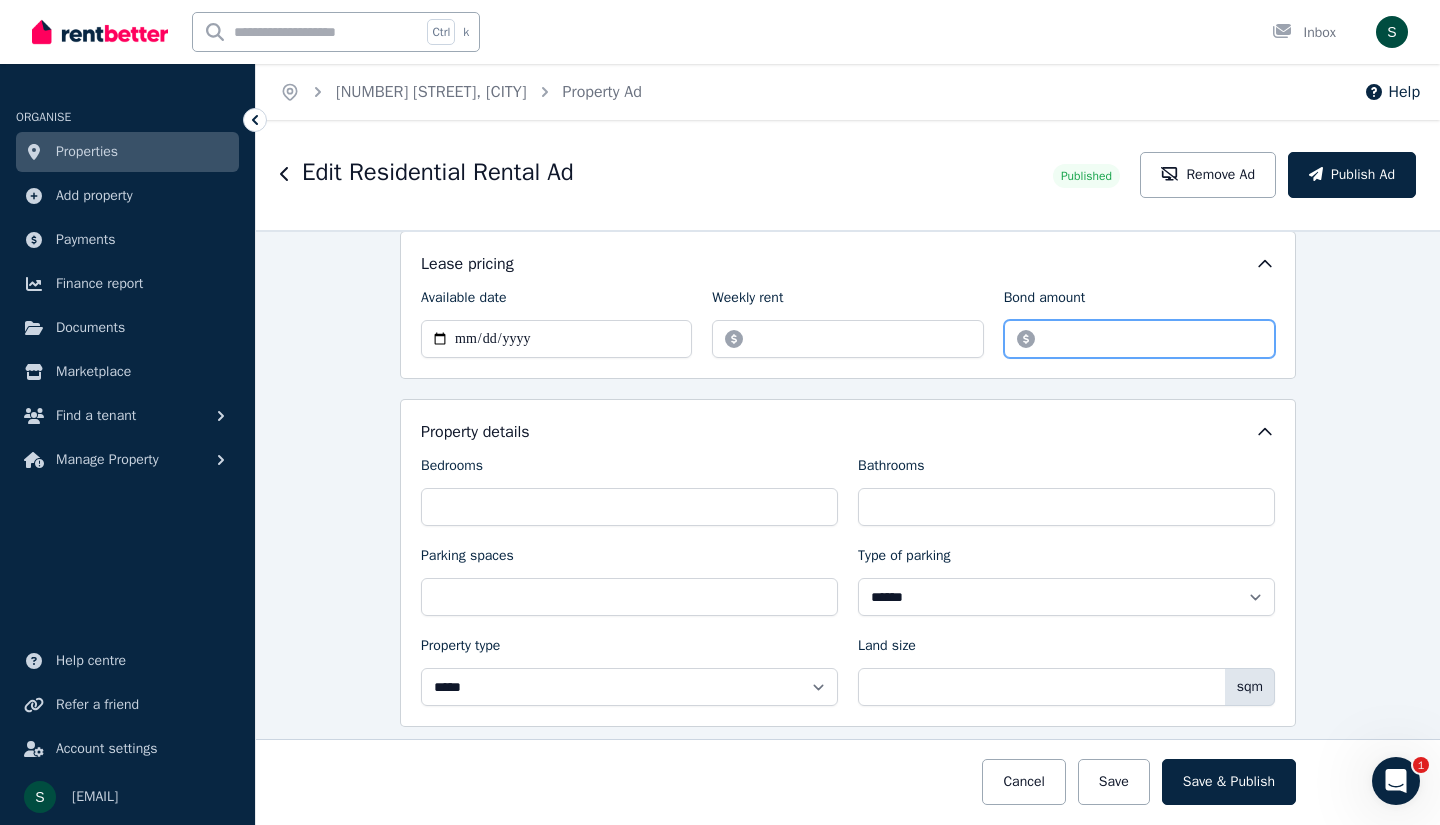 drag, startPoint x: 1118, startPoint y: 344, endPoint x: 1032, endPoint y: 343, distance: 86.00581 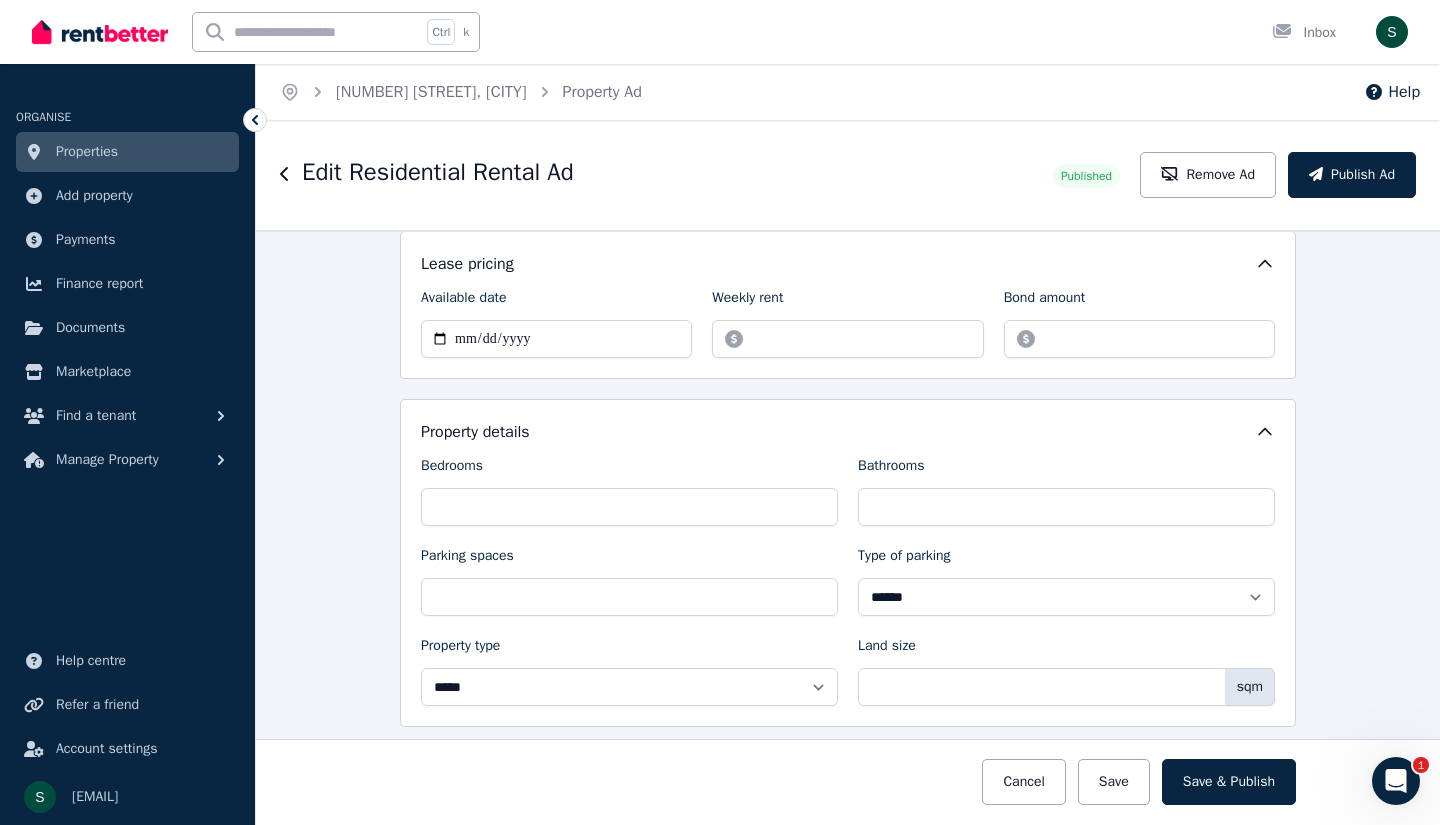 click on "**********" at bounding box center (848, 1592) 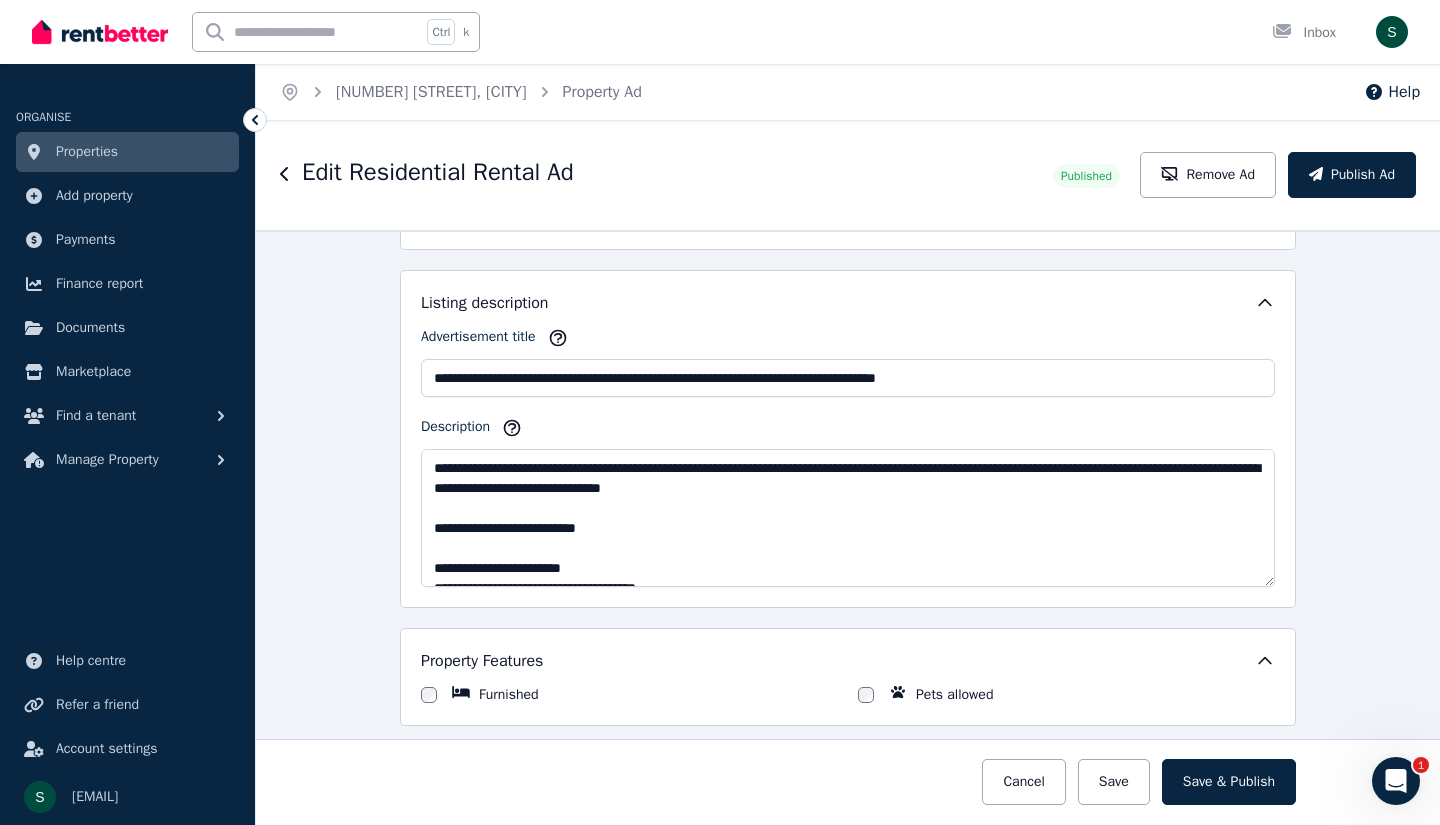 scroll, scrollTop: 1122, scrollLeft: 0, axis: vertical 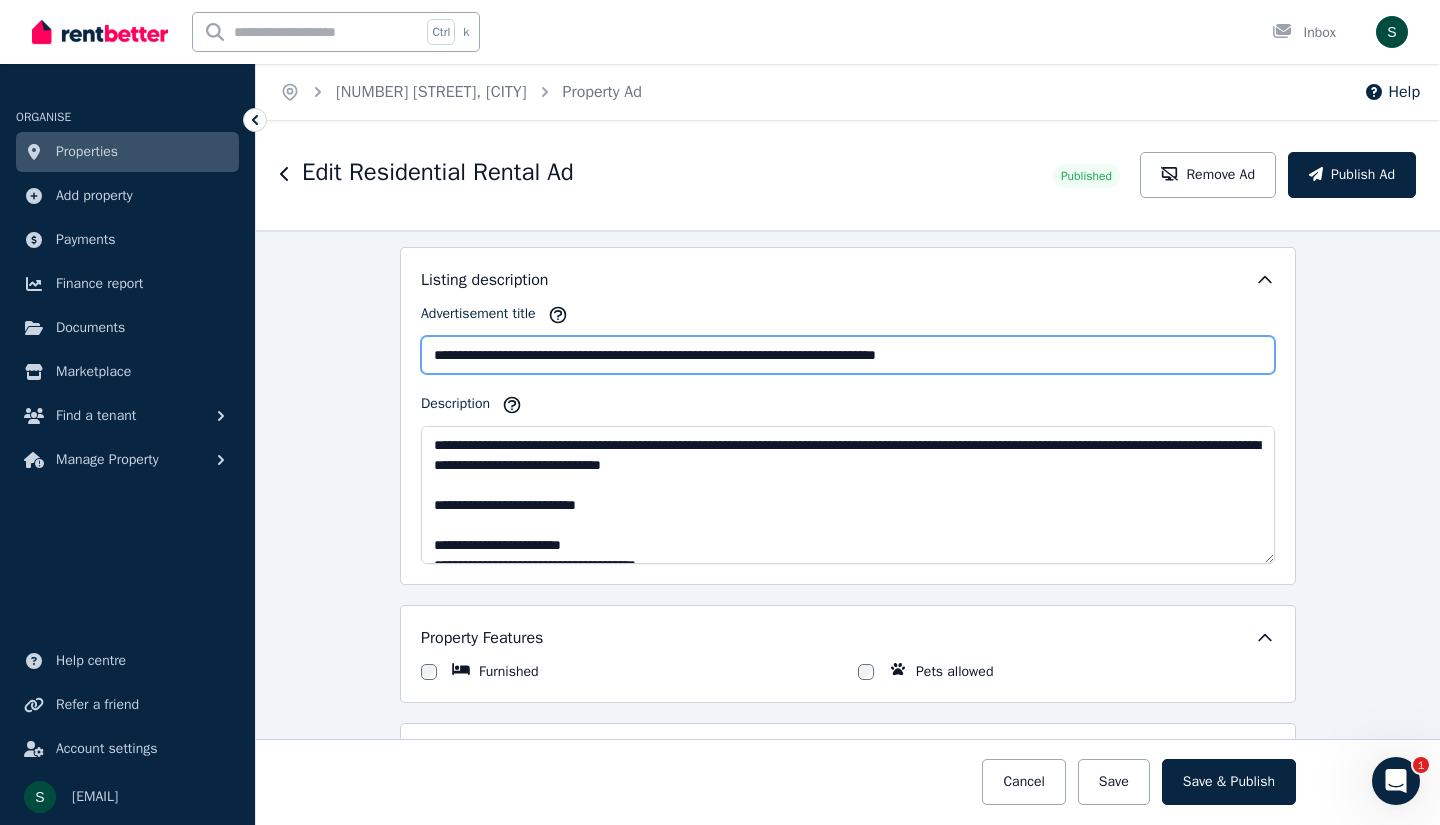 drag, startPoint x: 879, startPoint y: 359, endPoint x: 1140, endPoint y: 367, distance: 261.1226 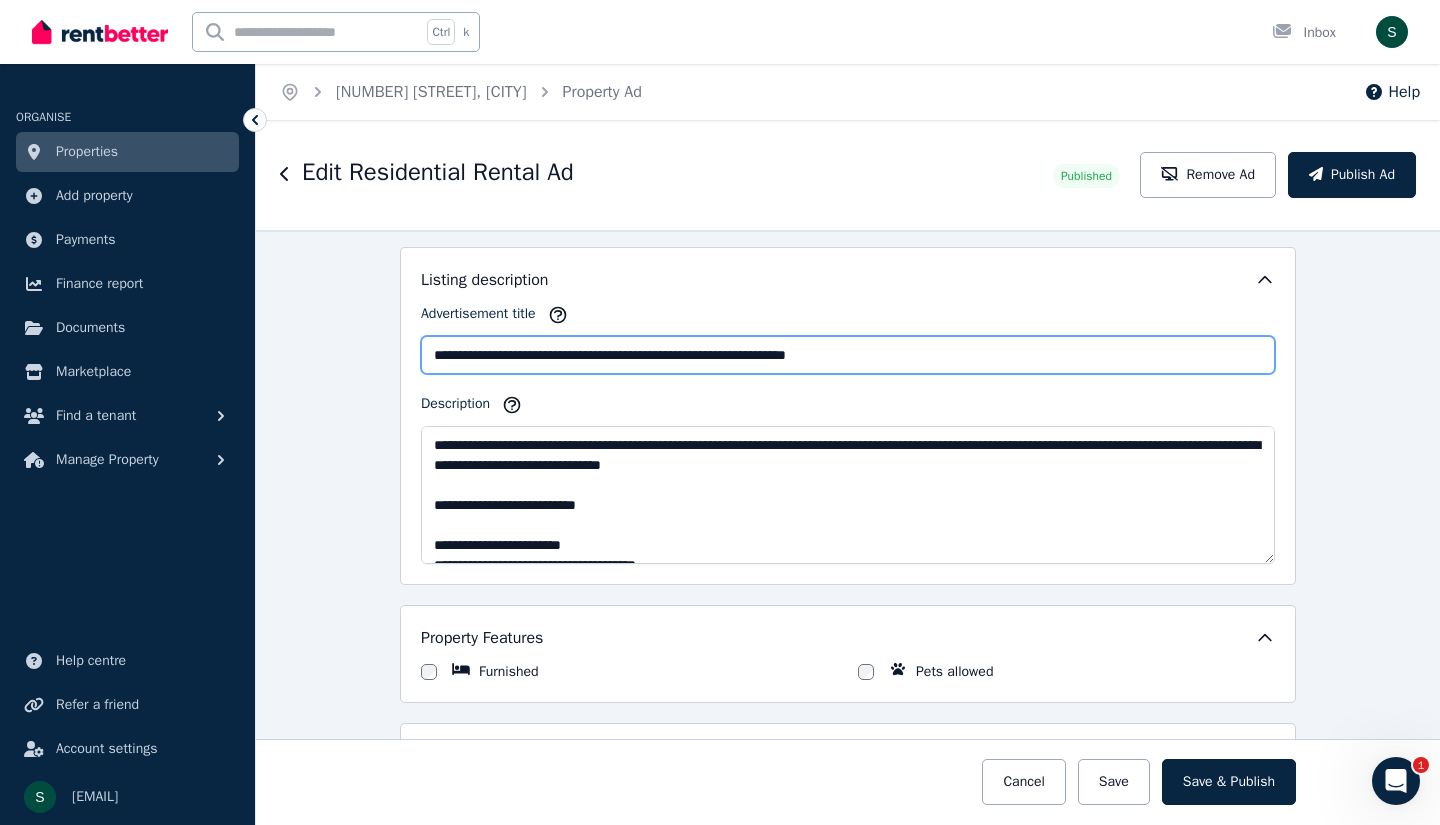 type on "**********" 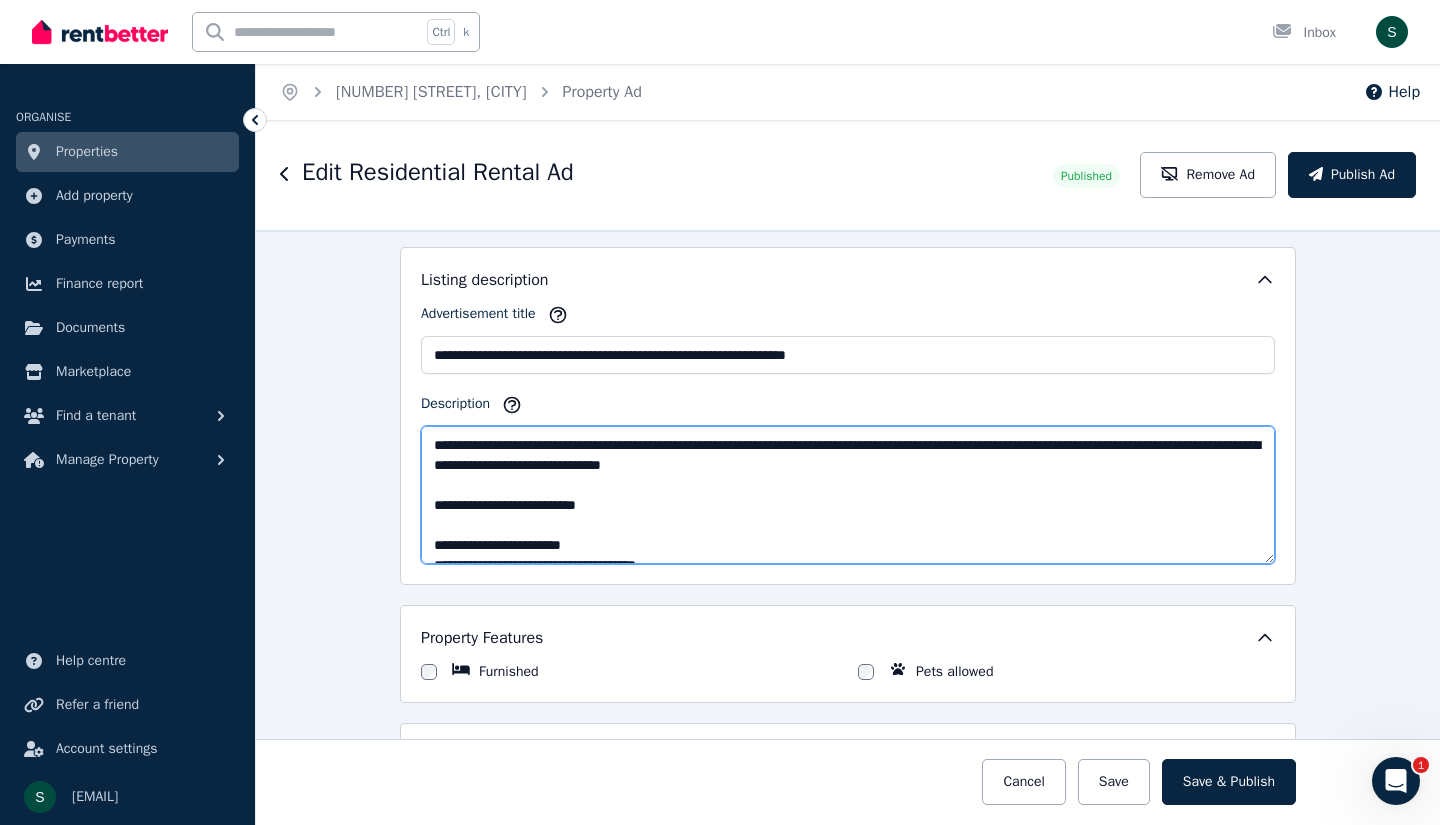 click on "Description" at bounding box center [848, 495] 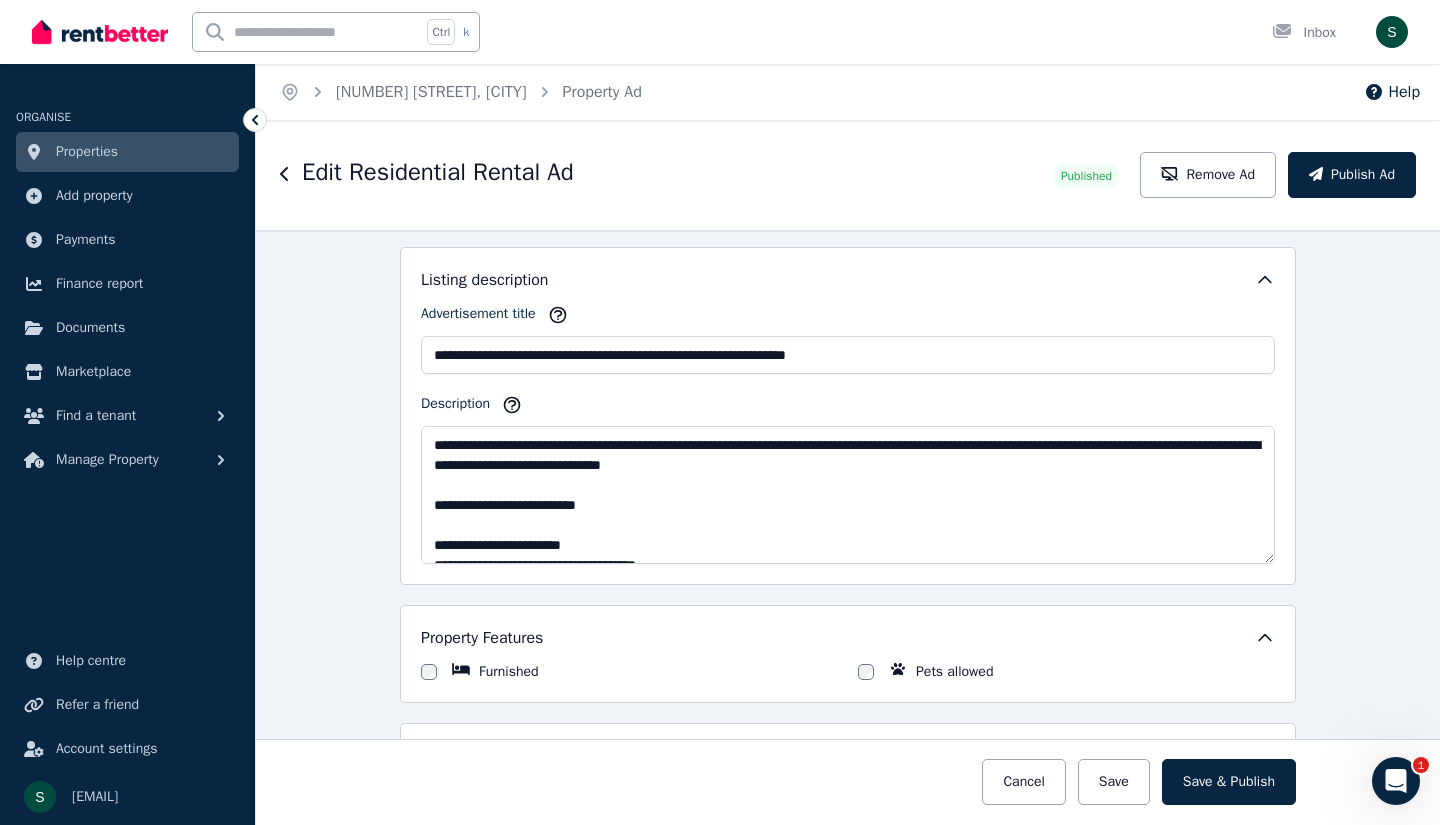 click on "**********" at bounding box center [848, 527] 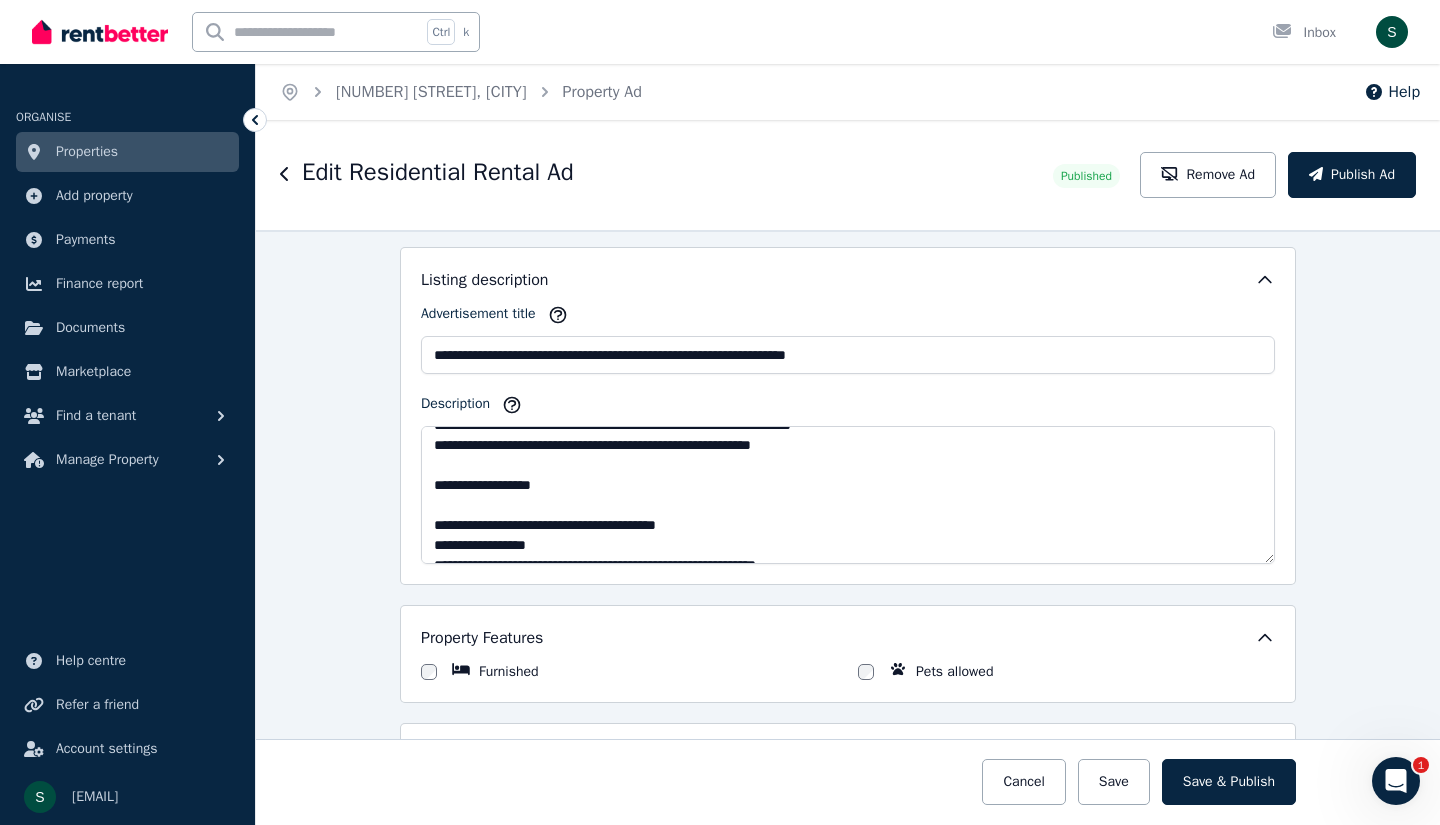 scroll, scrollTop: 660, scrollLeft: 0, axis: vertical 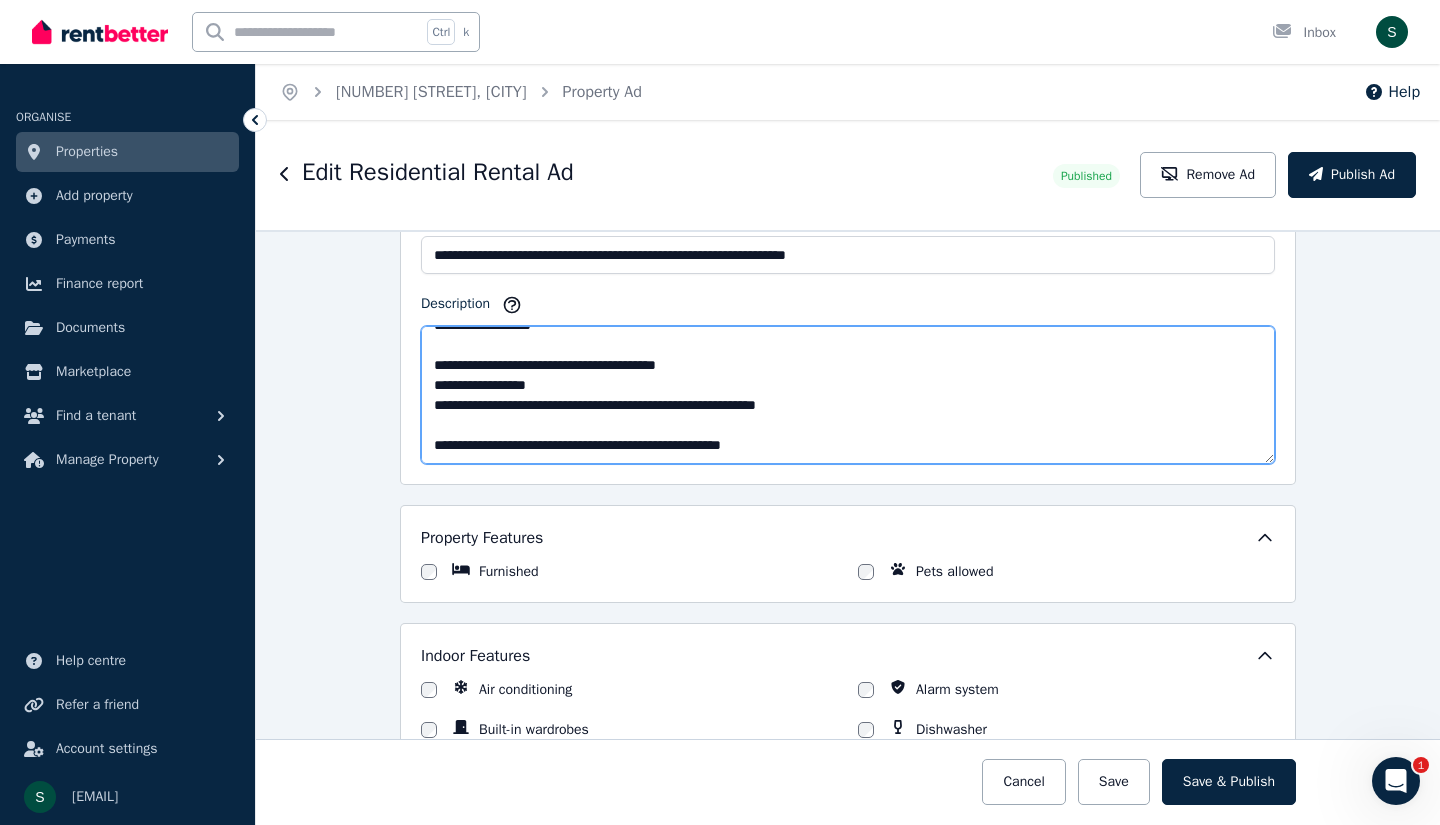 click on "Description" at bounding box center [848, 395] 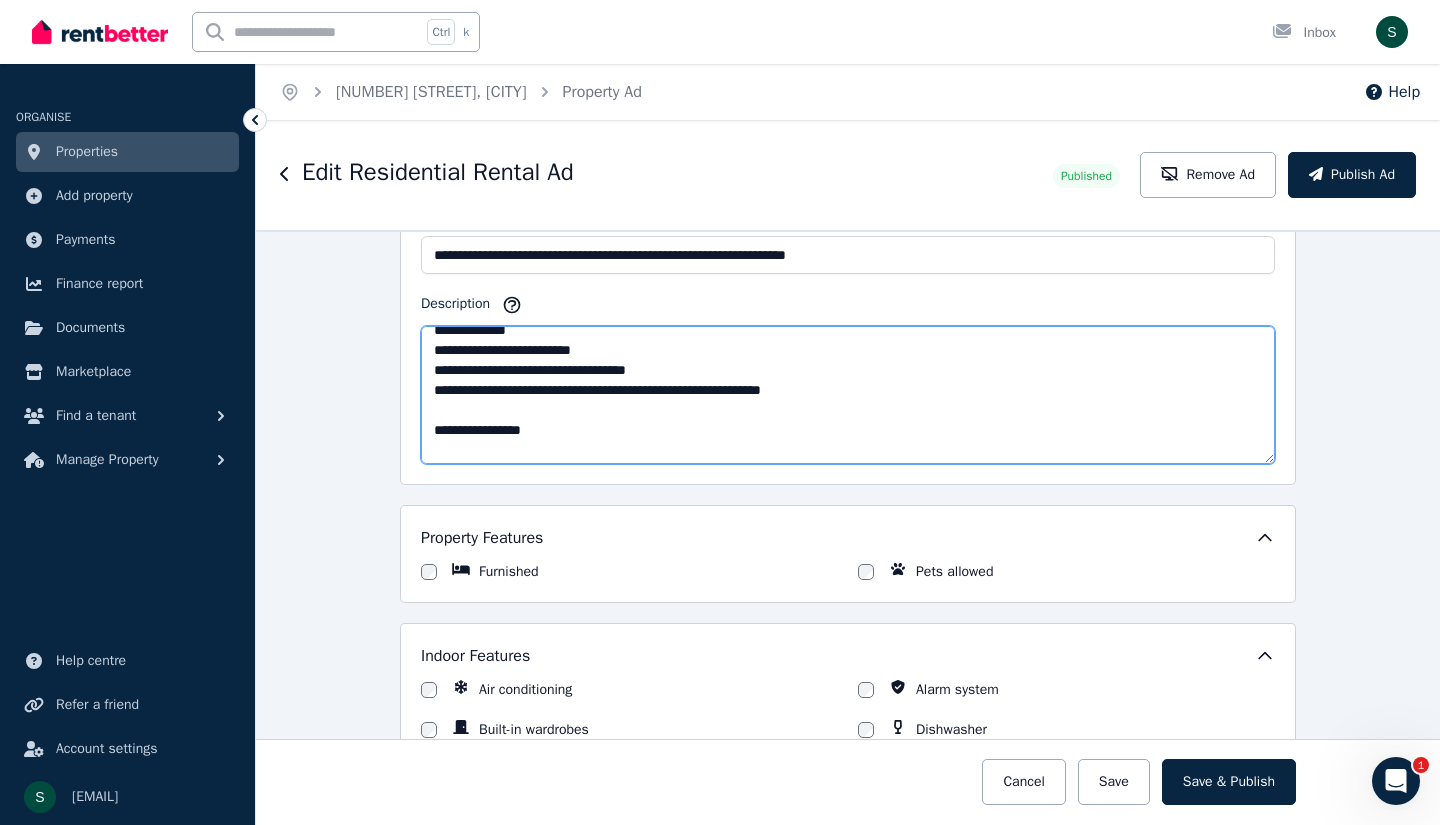 scroll, scrollTop: 360, scrollLeft: 0, axis: vertical 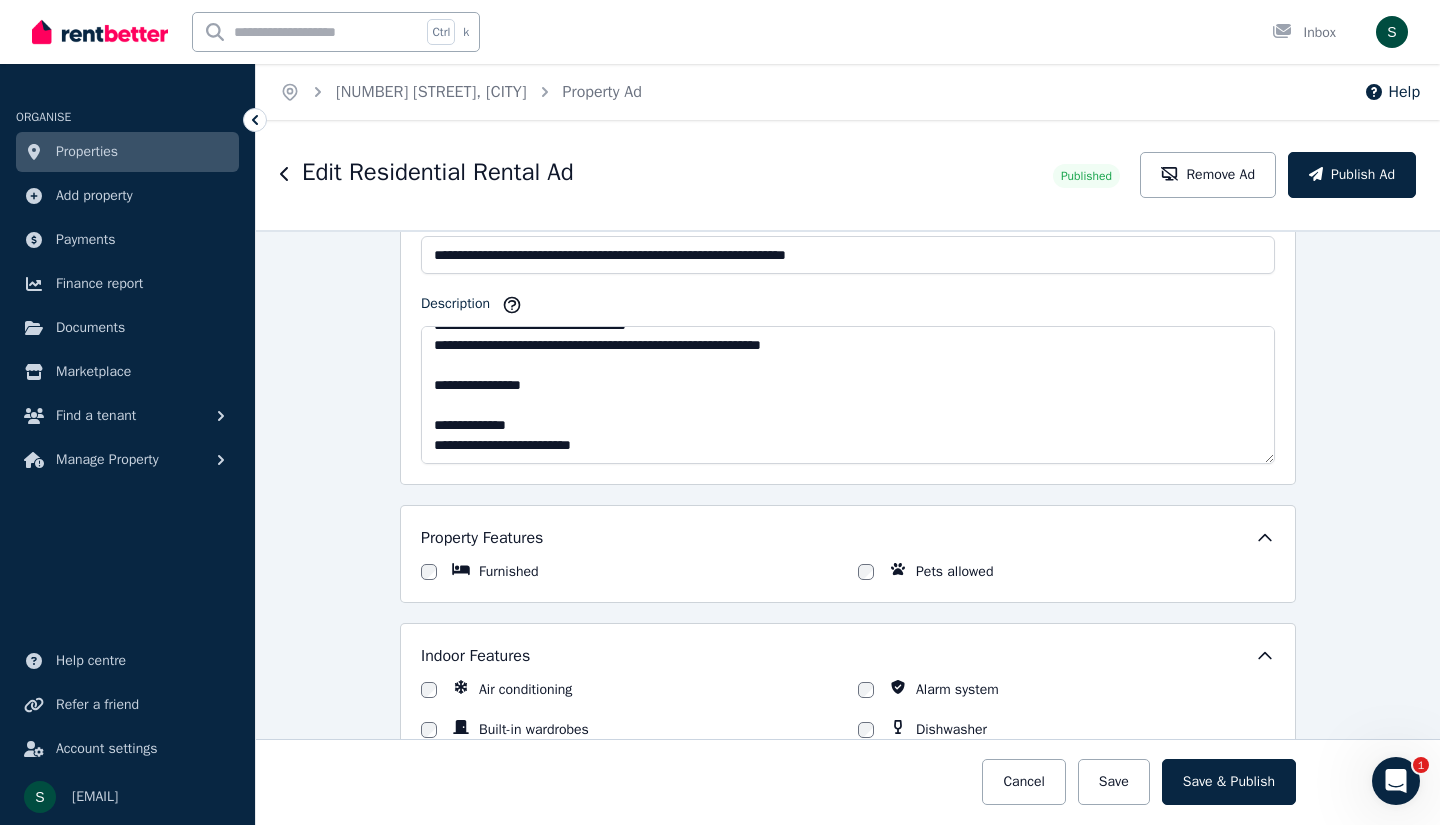 click at bounding box center [1396, 781] 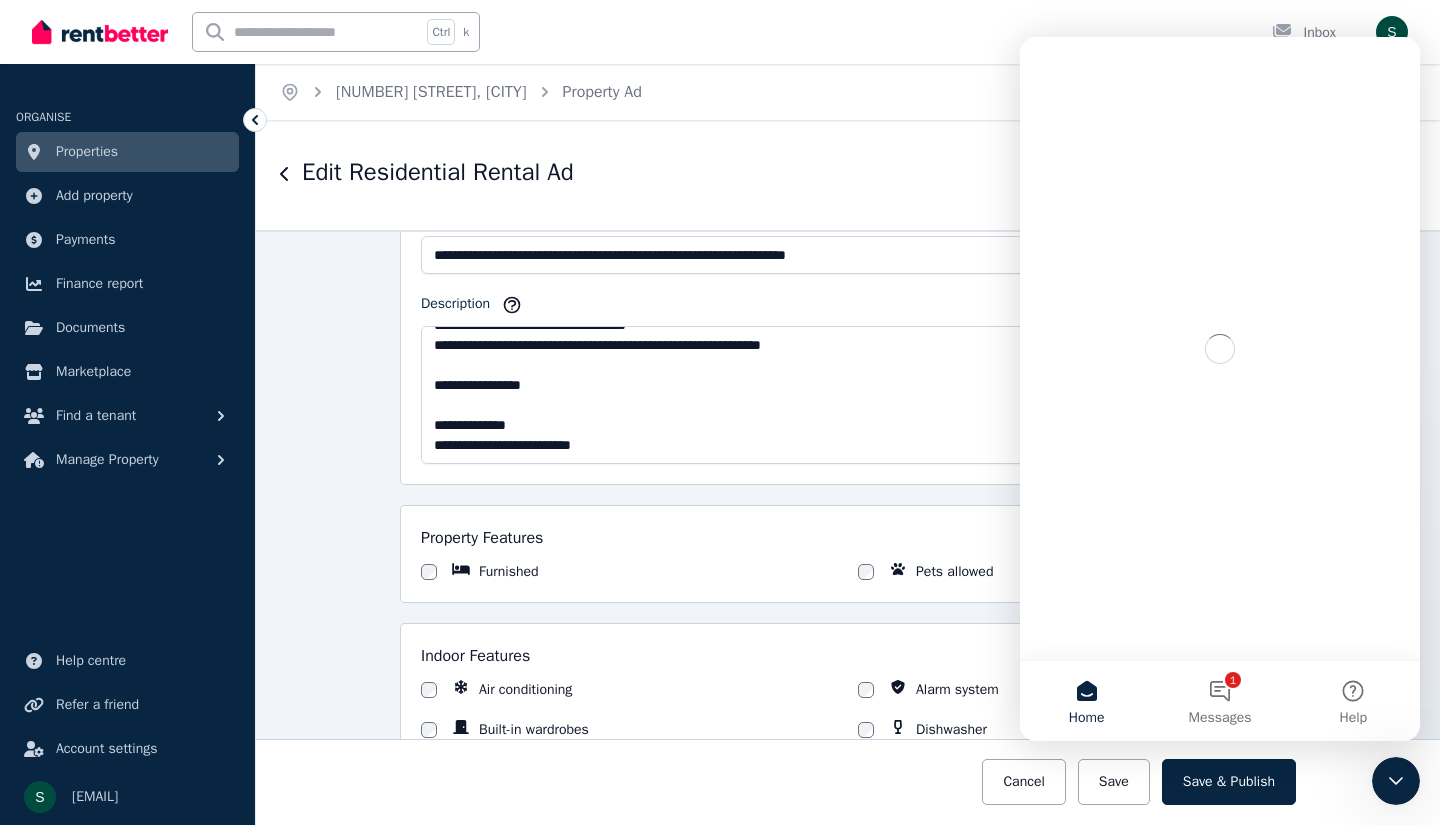 scroll, scrollTop: 0, scrollLeft: 0, axis: both 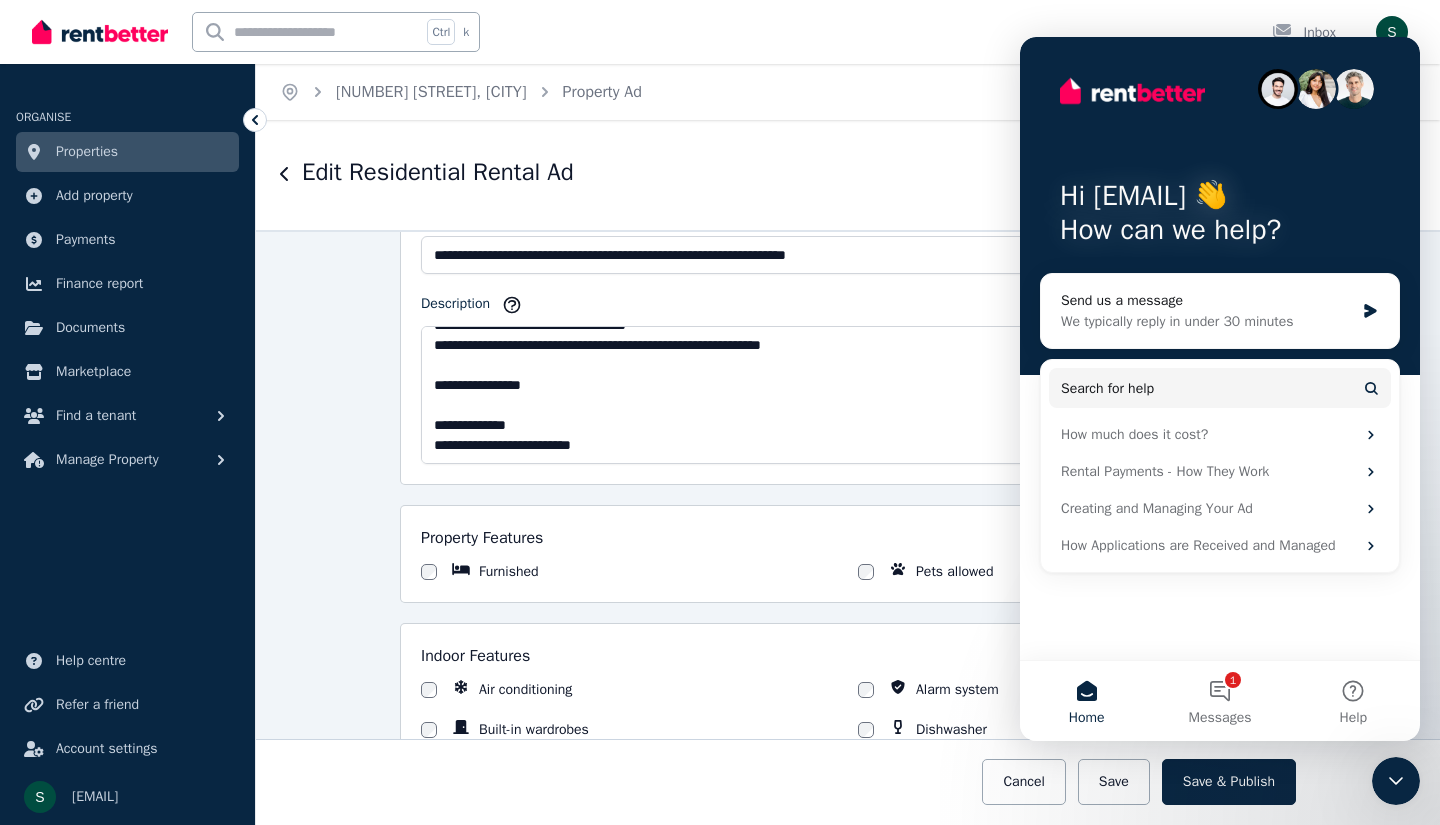 click 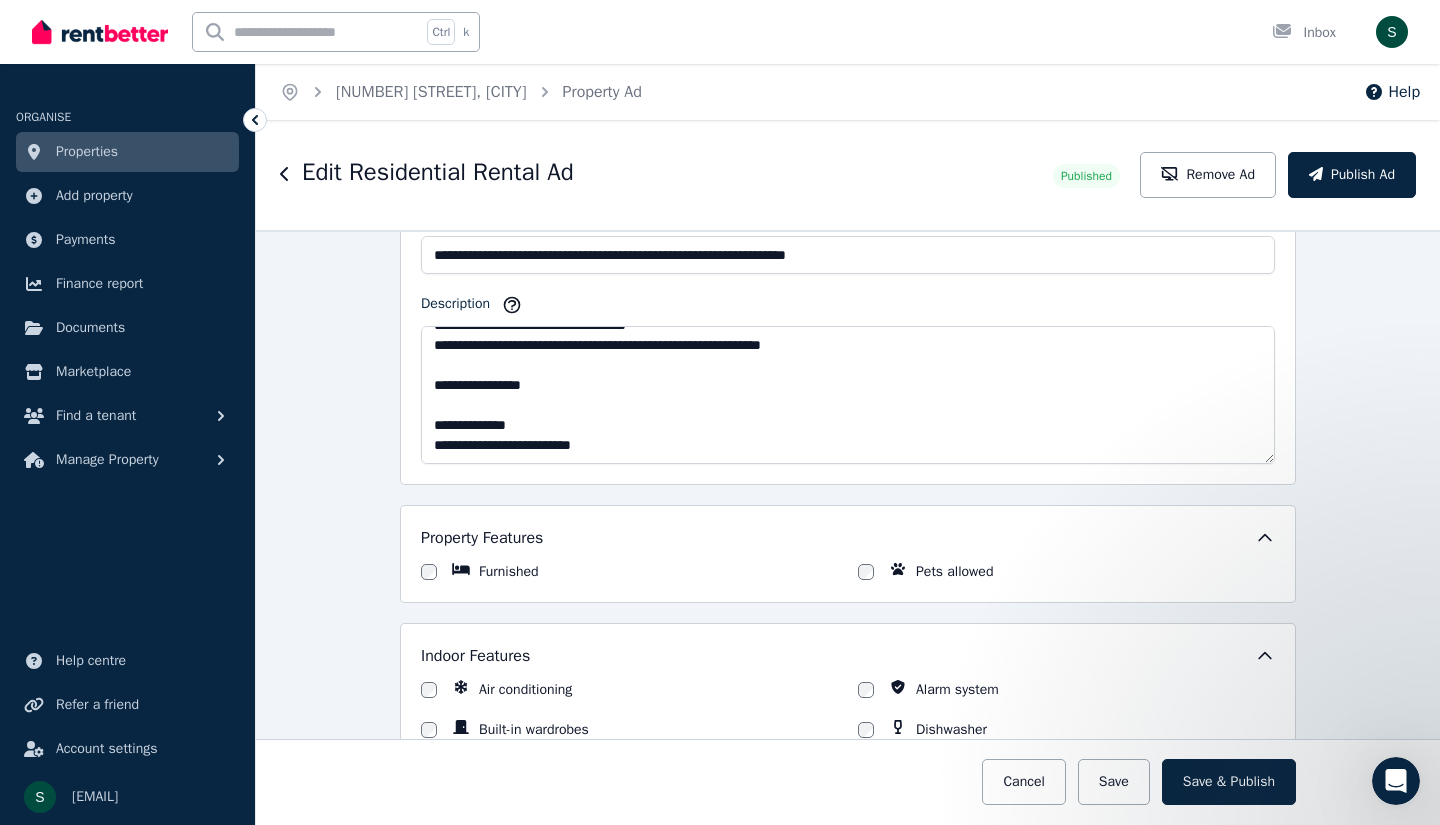 scroll, scrollTop: 0, scrollLeft: 0, axis: both 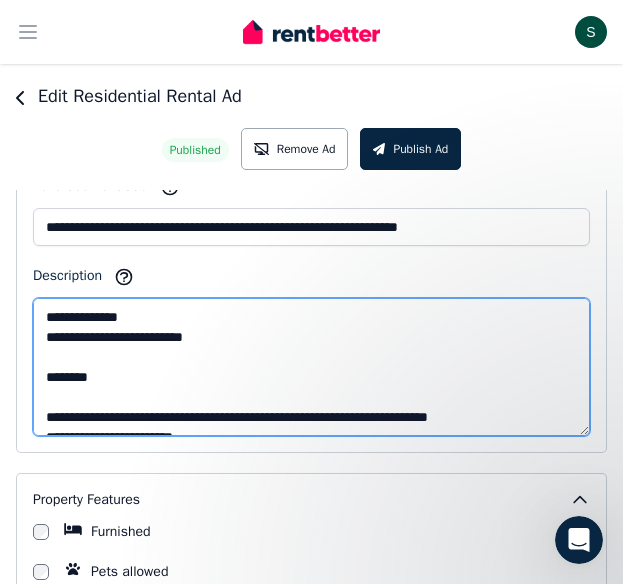 click on "Description" at bounding box center (311, 367) 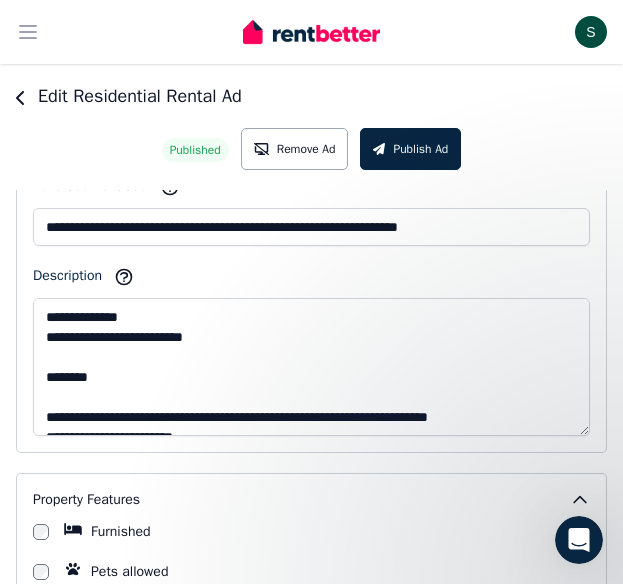 scroll, scrollTop: 360, scrollLeft: 0, axis: vertical 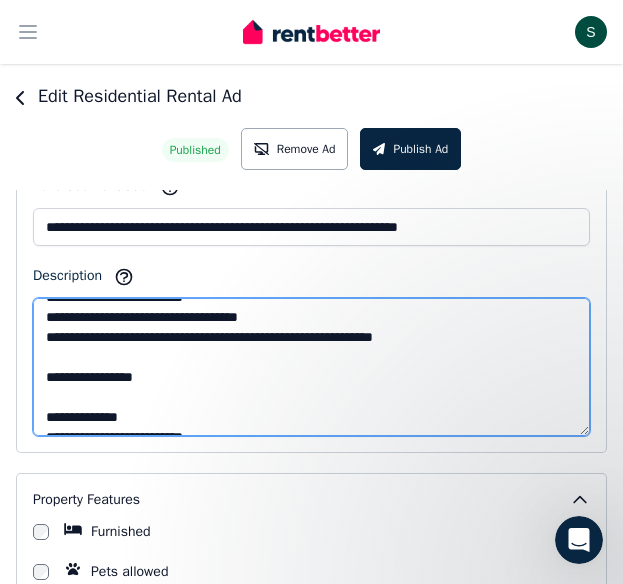 click on "Description" at bounding box center [311, 367] 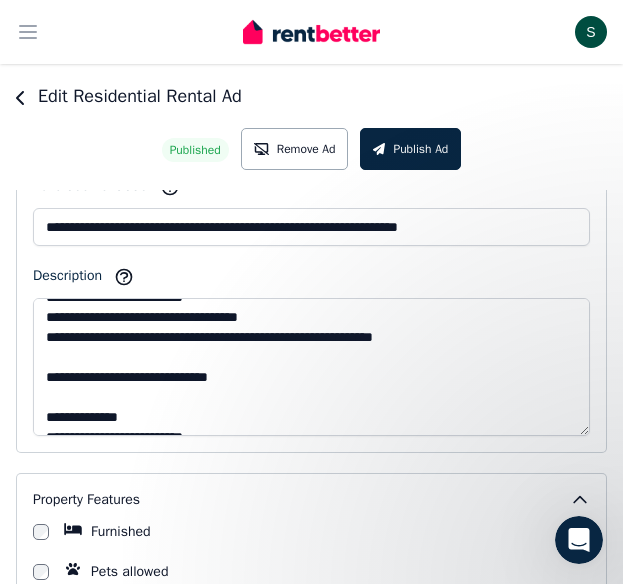 scroll, scrollTop: 460, scrollLeft: 0, axis: vertical 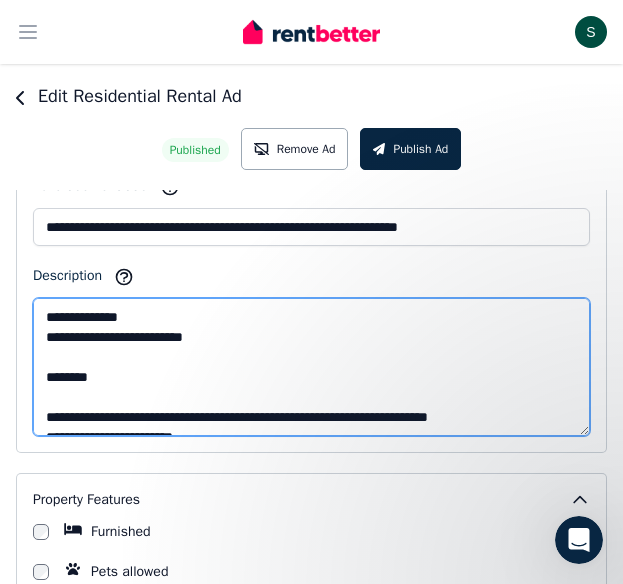 click on "Description" at bounding box center (311, 367) 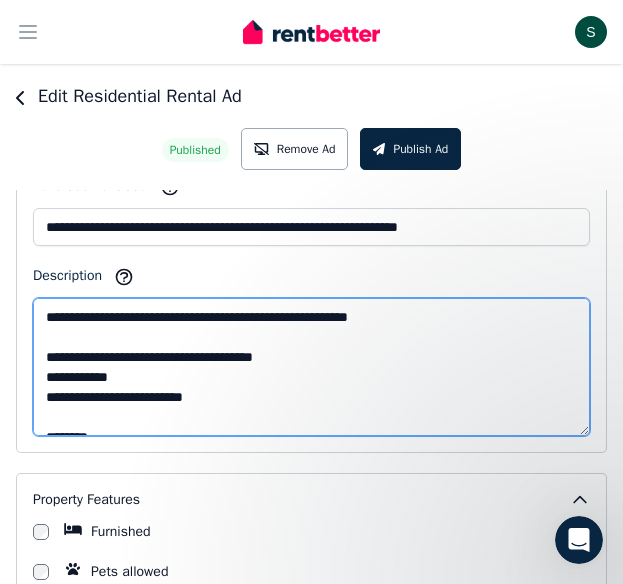 click on "Description" at bounding box center [311, 367] 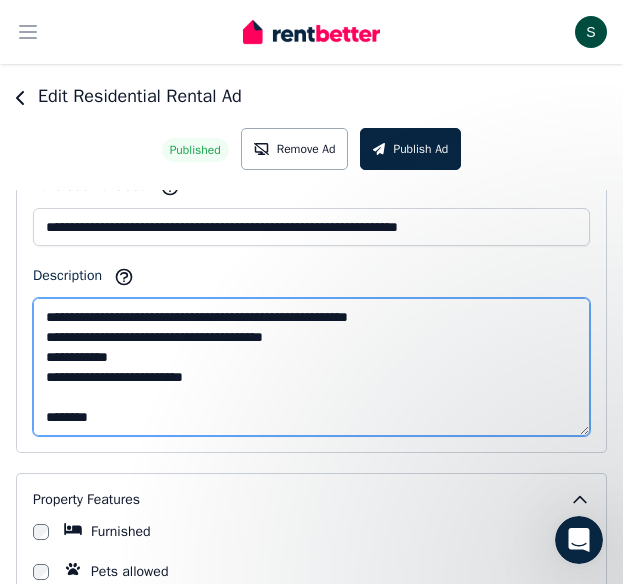 drag, startPoint x: 229, startPoint y: 400, endPoint x: 32, endPoint y: 359, distance: 201.22127 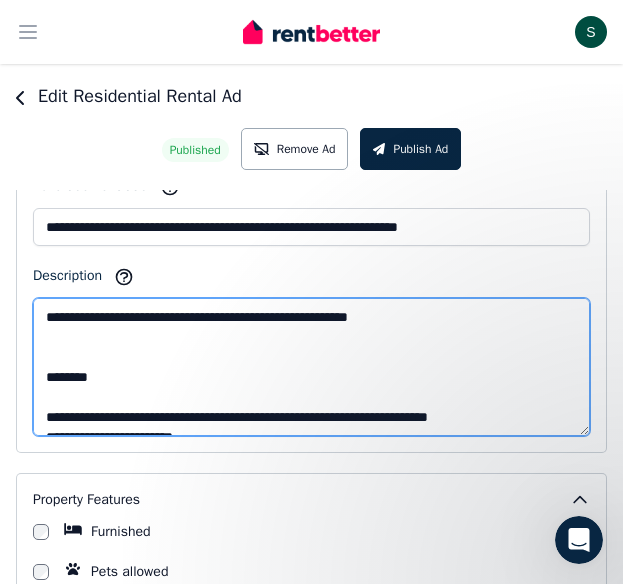 scroll, scrollTop: 360, scrollLeft: 0, axis: vertical 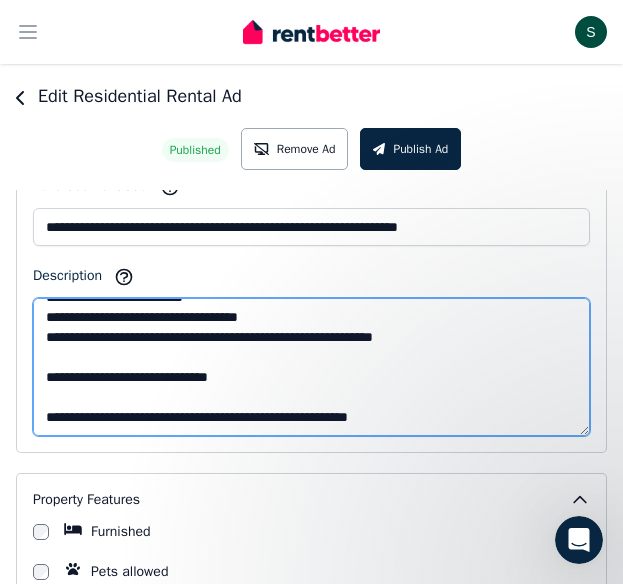drag, startPoint x: 49, startPoint y: 389, endPoint x: 73, endPoint y: 410, distance: 31.890438 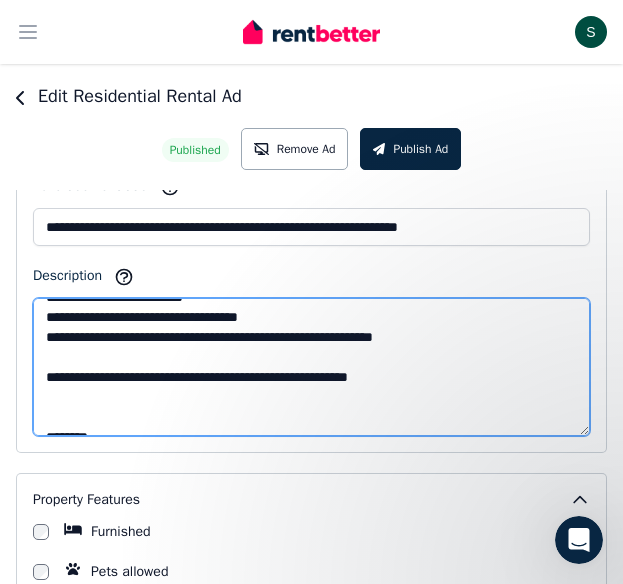 click on "Description" at bounding box center [311, 367] 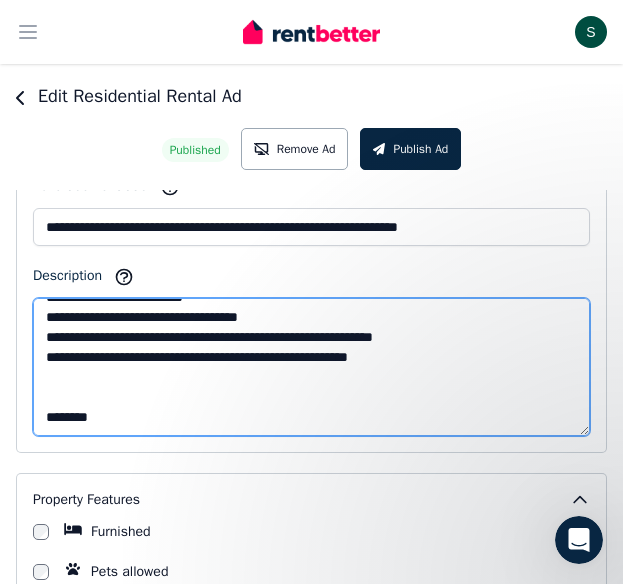 click on "Description" at bounding box center (311, 367) 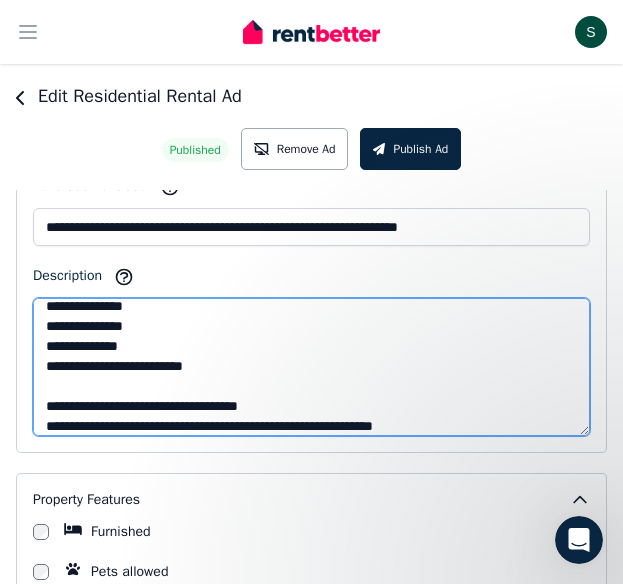 scroll, scrollTop: 311, scrollLeft: 0, axis: vertical 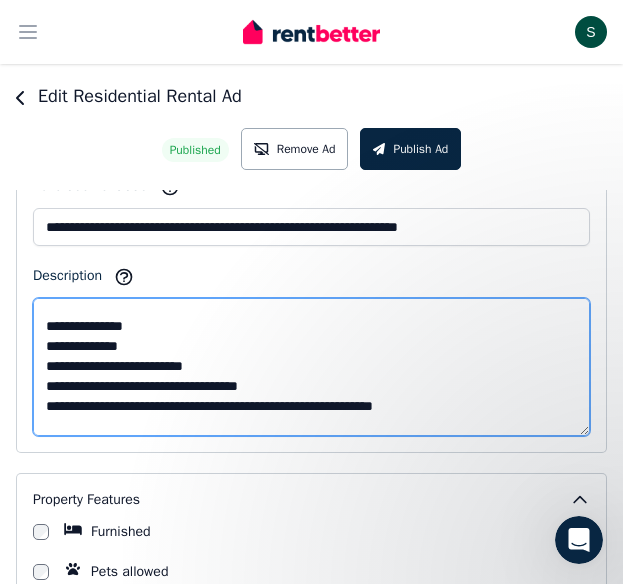 paste on "**********" 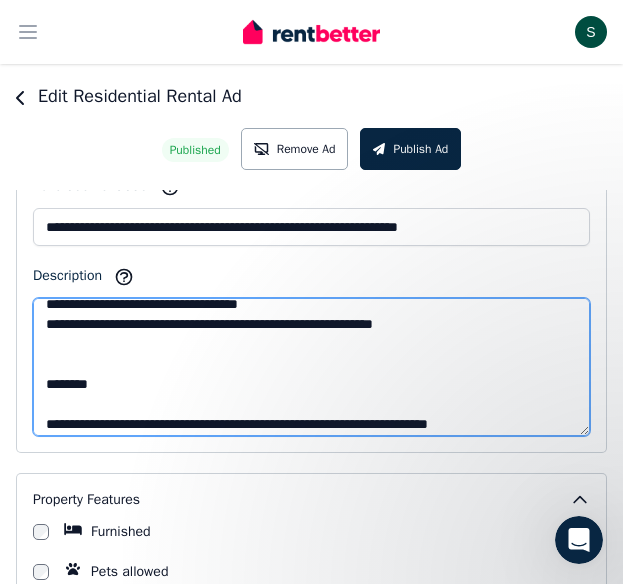 scroll, scrollTop: 411, scrollLeft: 0, axis: vertical 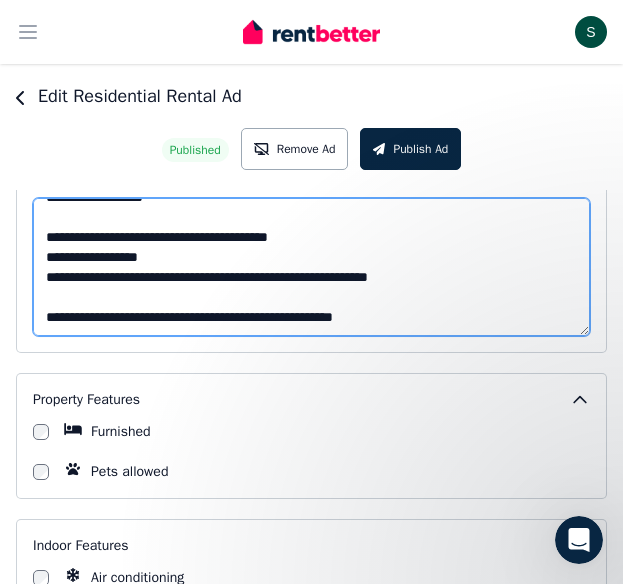 click on "Description" at bounding box center [311, 267] 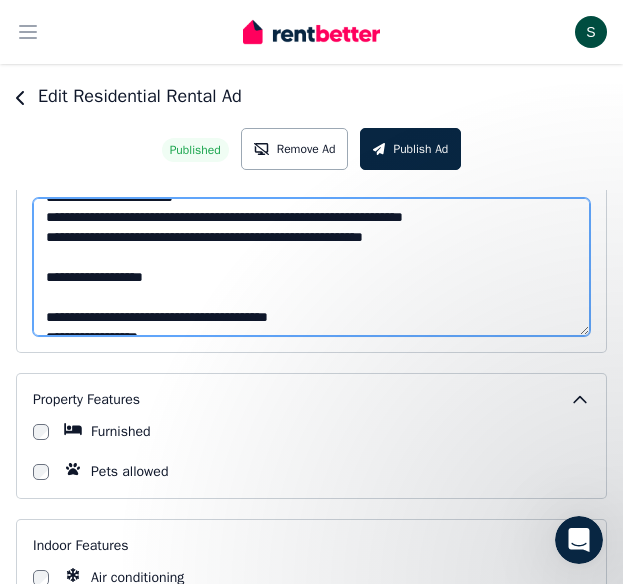 scroll, scrollTop: 640, scrollLeft: 0, axis: vertical 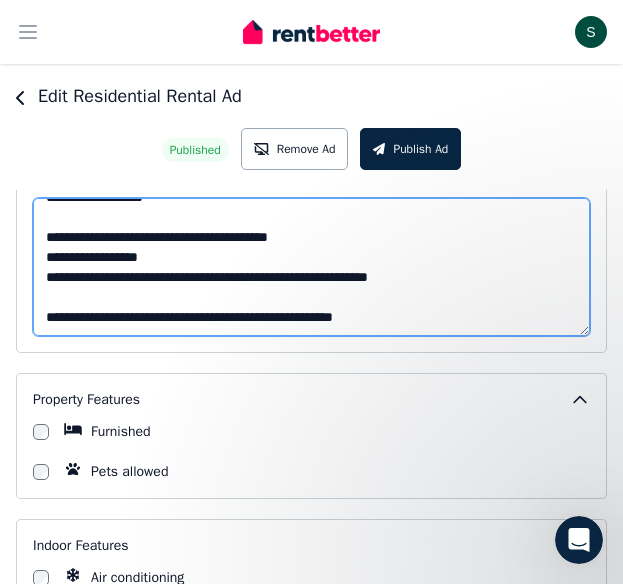 click on "Description" at bounding box center [311, 267] 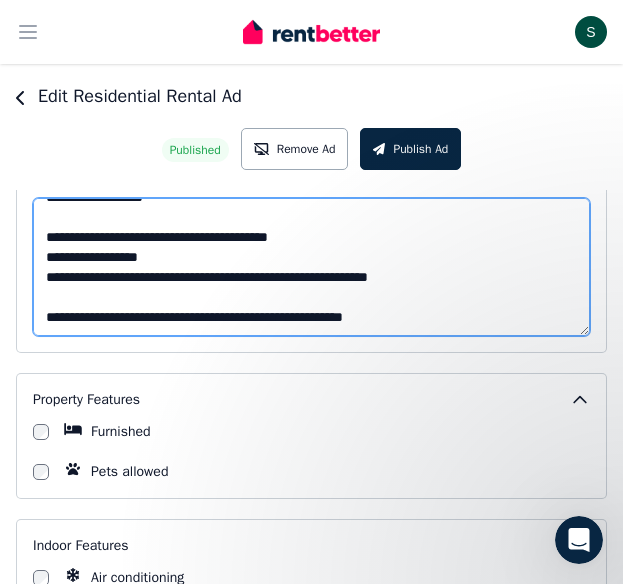 scroll, scrollTop: 671, scrollLeft: 0, axis: vertical 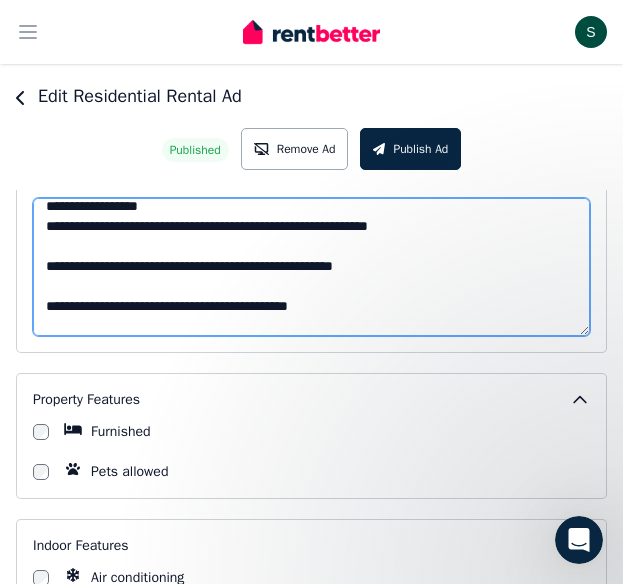 click on "Description" at bounding box center [311, 267] 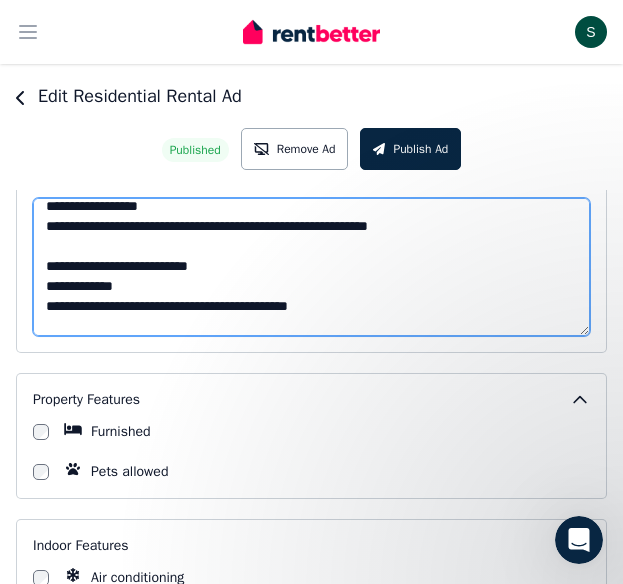 click on "Description" at bounding box center (311, 267) 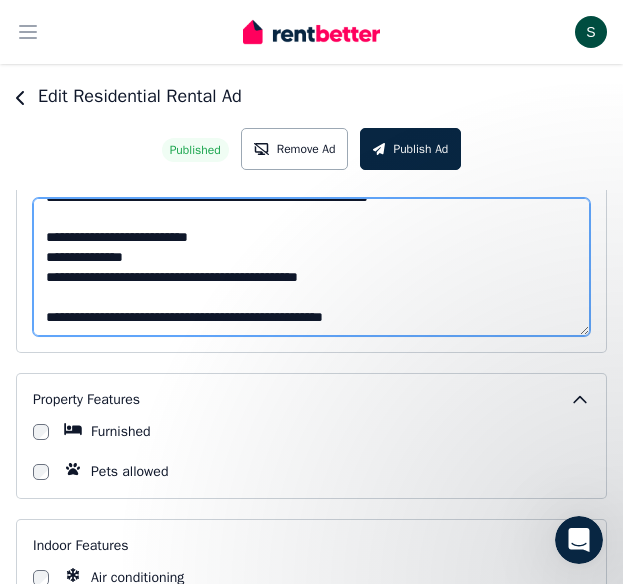 scroll, scrollTop: 740, scrollLeft: 0, axis: vertical 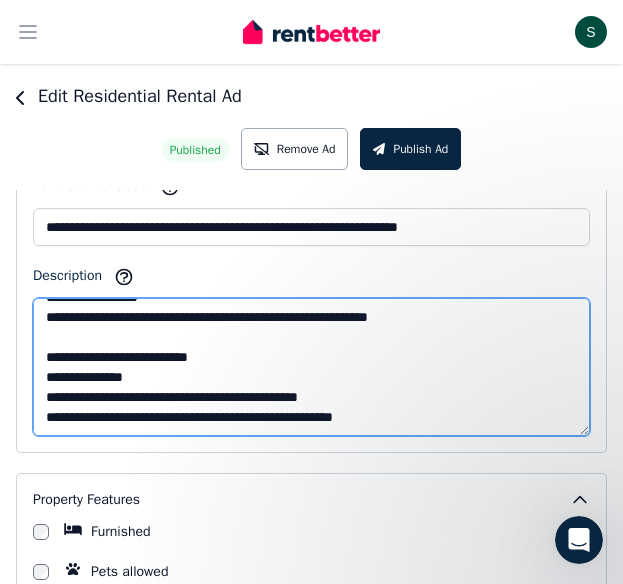 click on "Description" at bounding box center [311, 367] 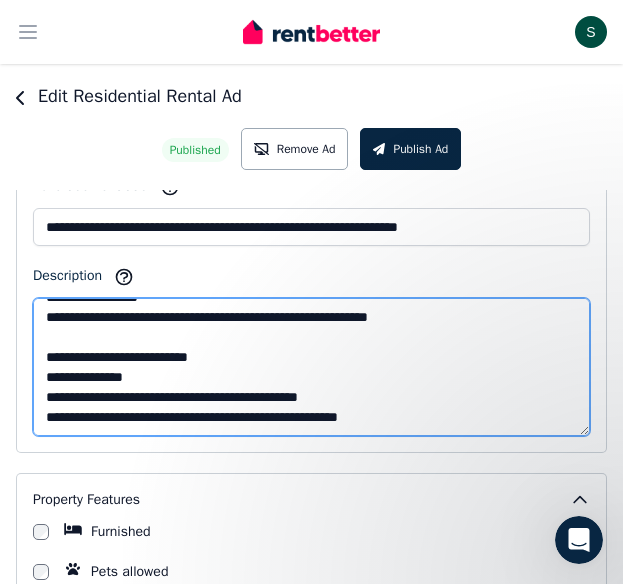 paste on "**********" 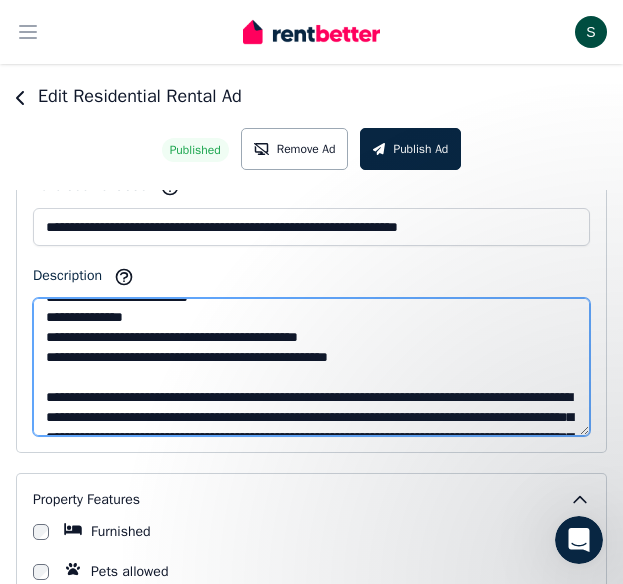 scroll, scrollTop: 871, scrollLeft: 0, axis: vertical 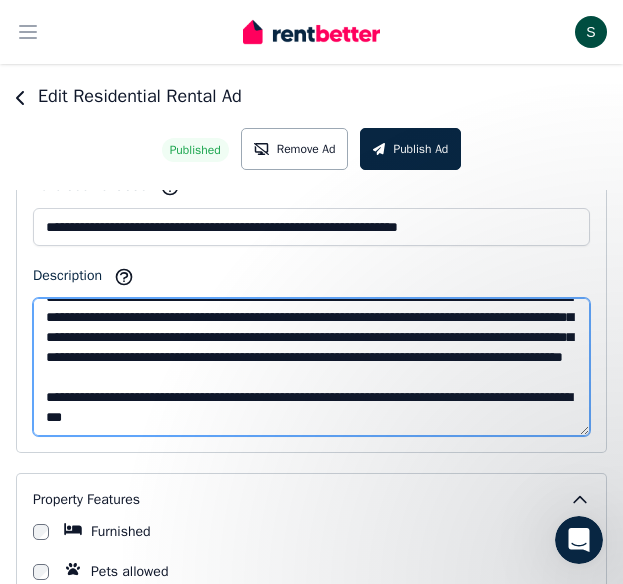 drag, startPoint x: 68, startPoint y: 410, endPoint x: 44, endPoint y: 405, distance: 24.5153 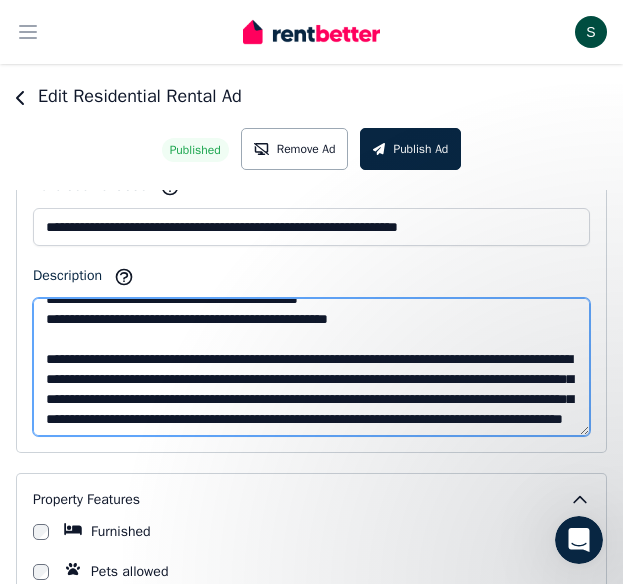 scroll, scrollTop: 771, scrollLeft: 0, axis: vertical 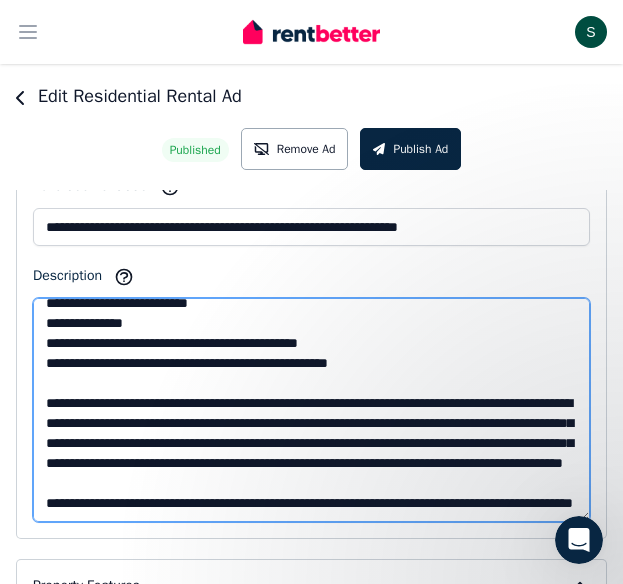 drag, startPoint x: 585, startPoint y: 431, endPoint x: 596, endPoint y: 517, distance: 86.70064 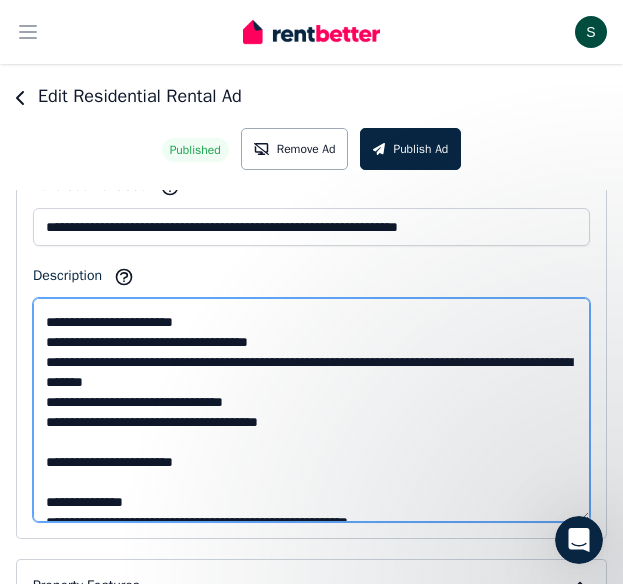 scroll, scrollTop: 0, scrollLeft: 0, axis: both 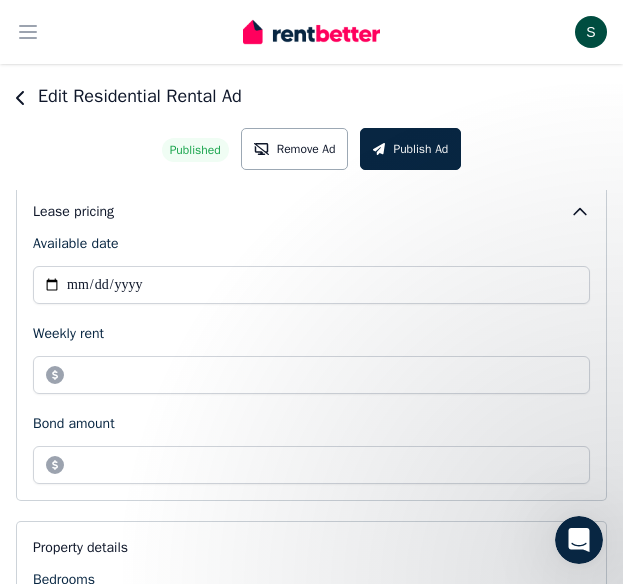 type on "**********" 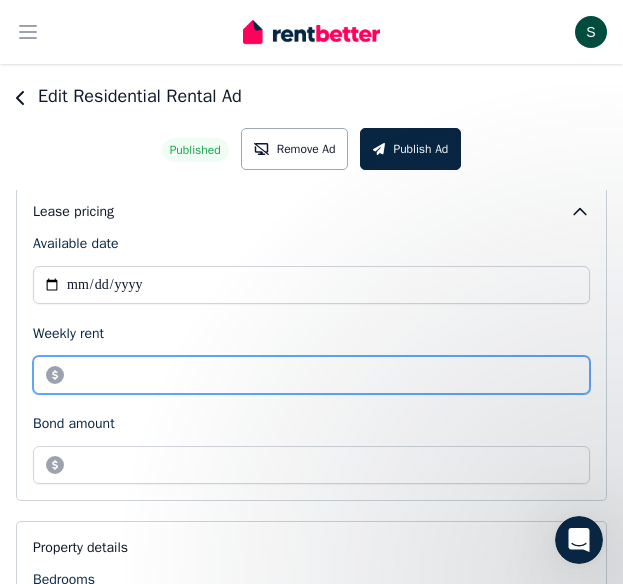 drag, startPoint x: 248, startPoint y: 367, endPoint x: 58, endPoint y: 353, distance: 190.51509 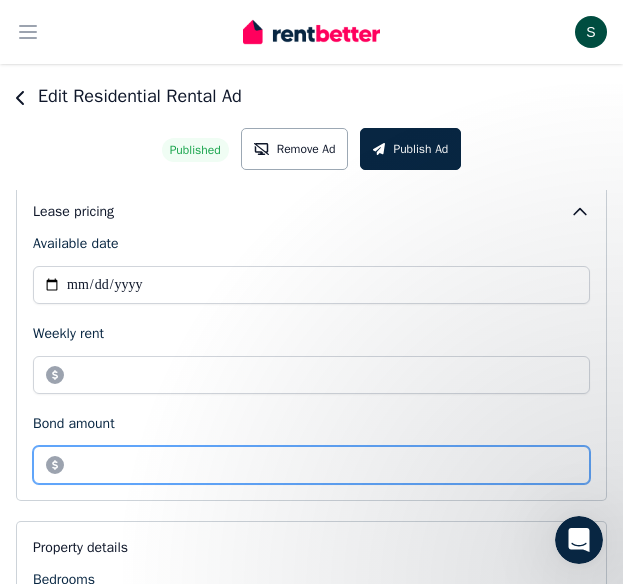 drag, startPoint x: 173, startPoint y: 465, endPoint x: 42, endPoint y: 462, distance: 131.03435 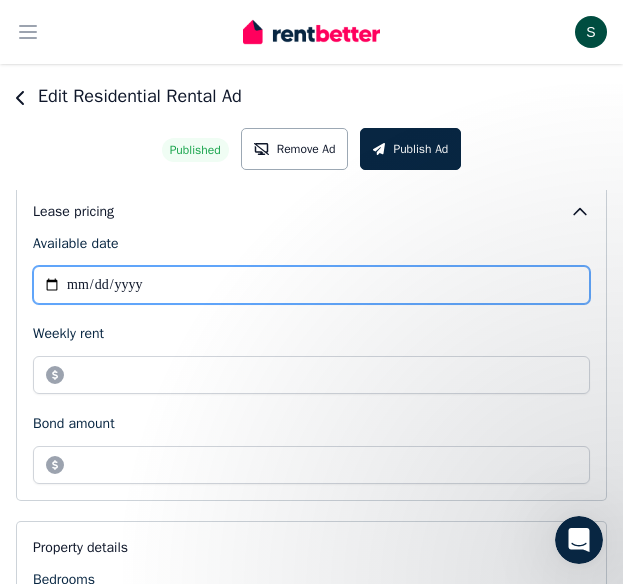 click on "**********" at bounding box center [311, 285] 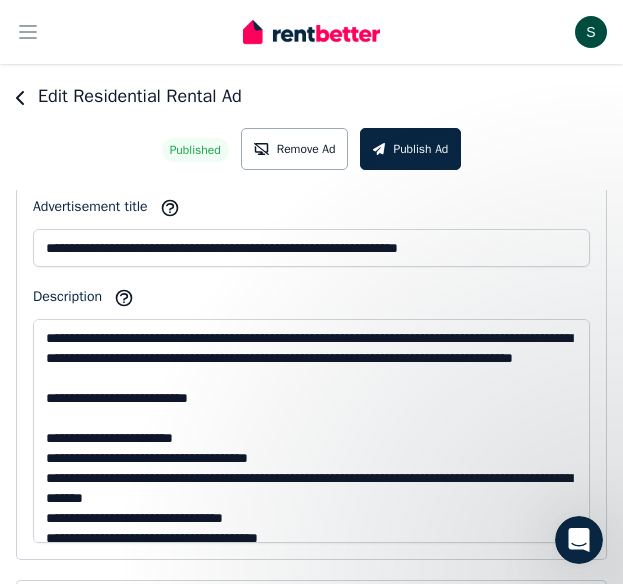 scroll, scrollTop: 1700, scrollLeft: 0, axis: vertical 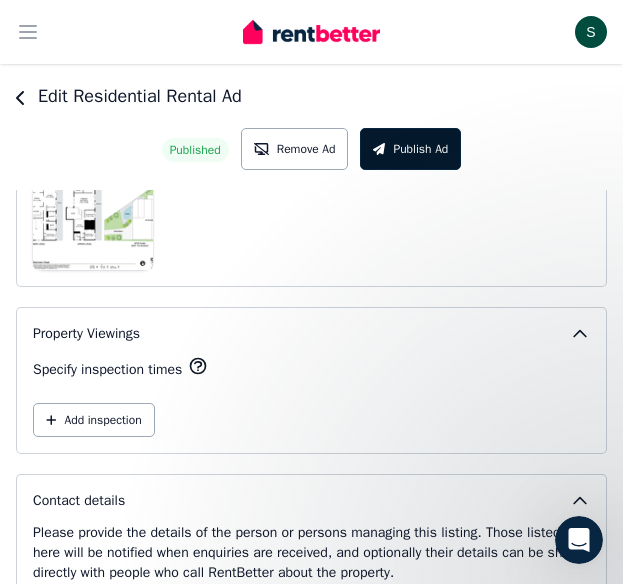click on "Publish Ad" at bounding box center [410, 149] 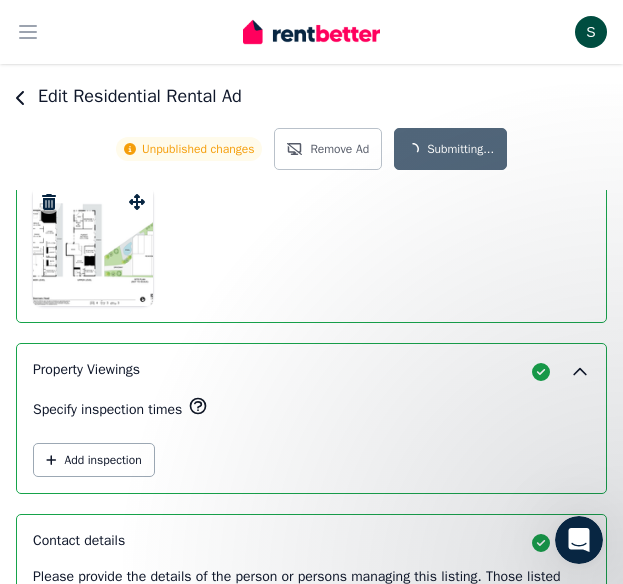 scroll, scrollTop: 4436, scrollLeft: 0, axis: vertical 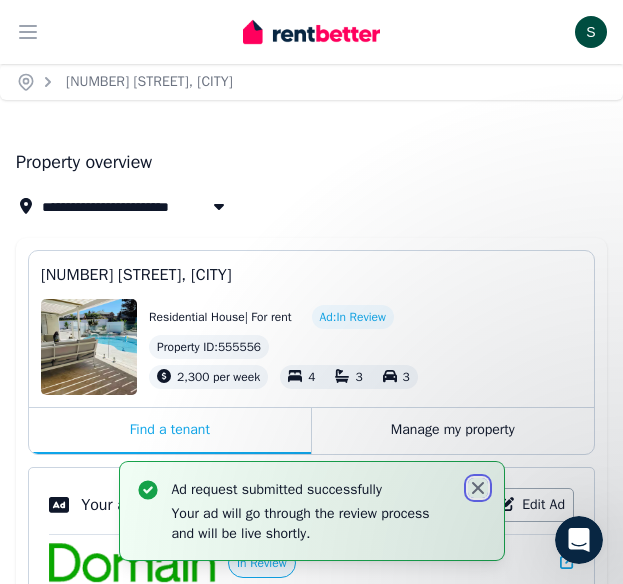 click 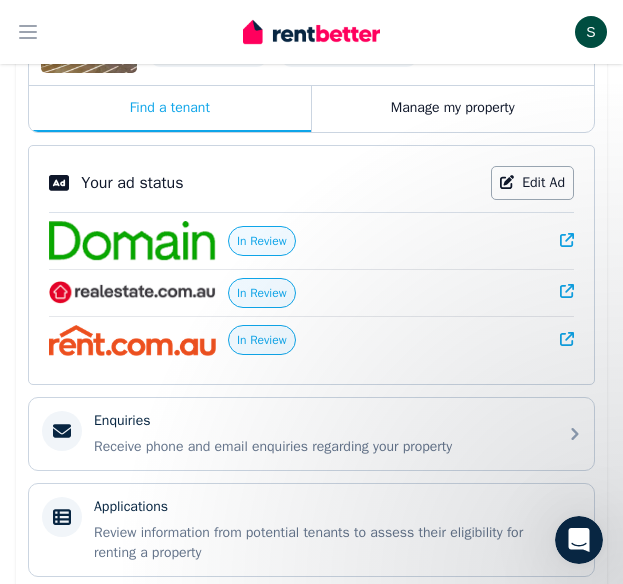scroll, scrollTop: 0, scrollLeft: 0, axis: both 